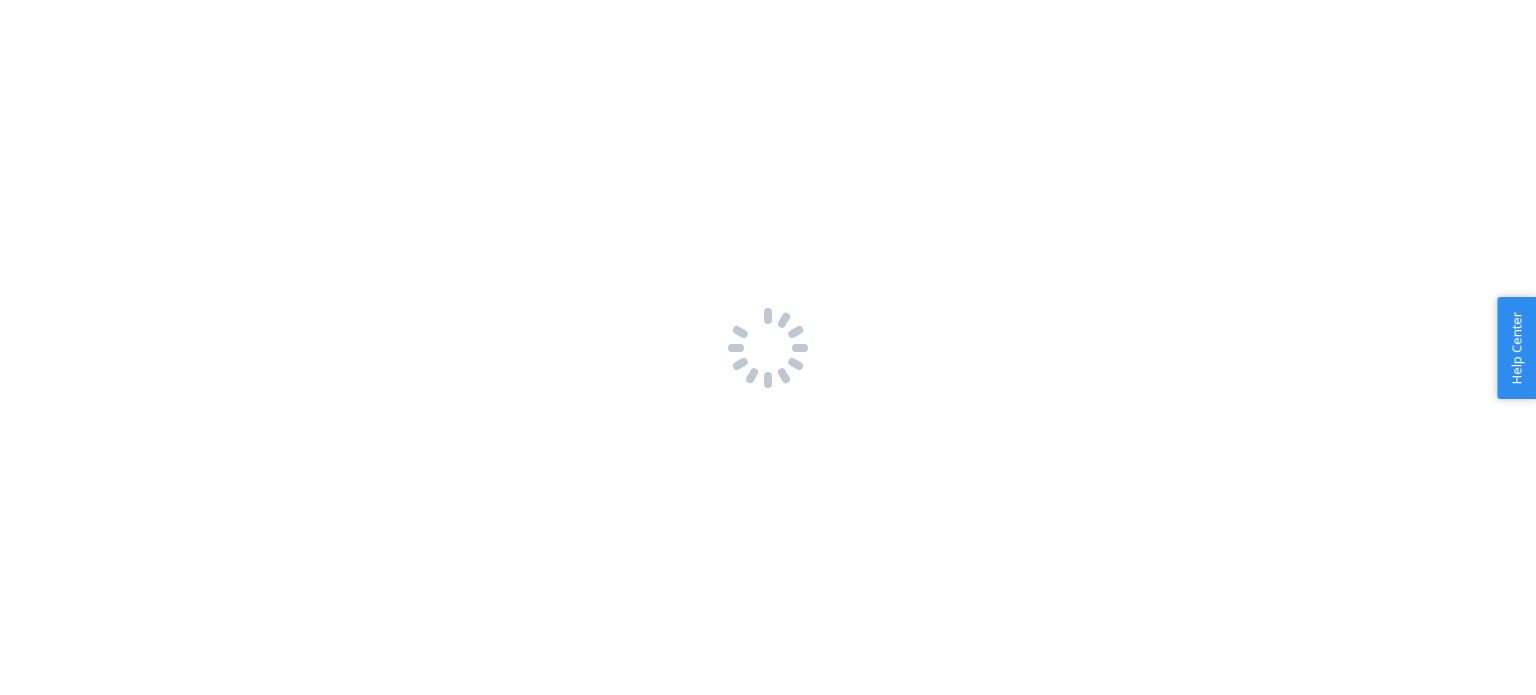 scroll, scrollTop: 0, scrollLeft: 0, axis: both 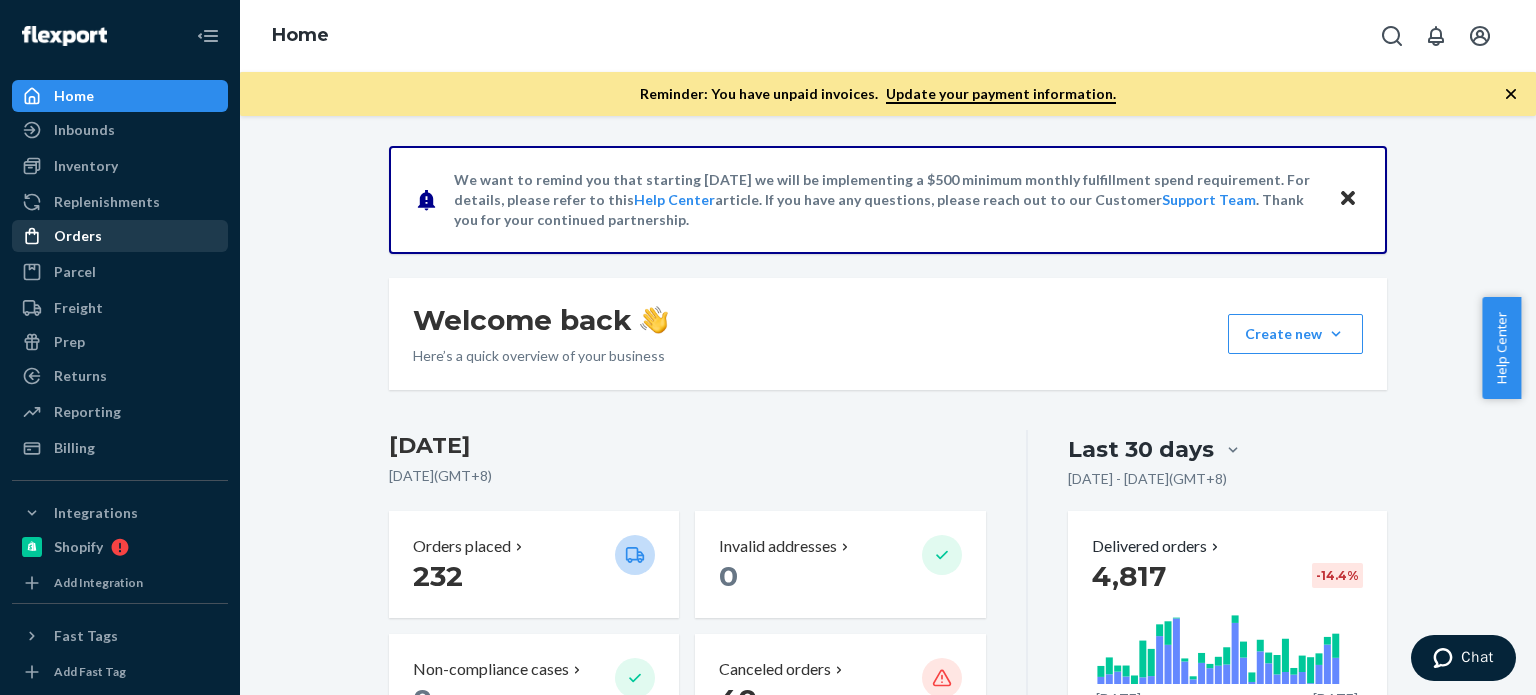 click on "Orders" at bounding box center [78, 236] 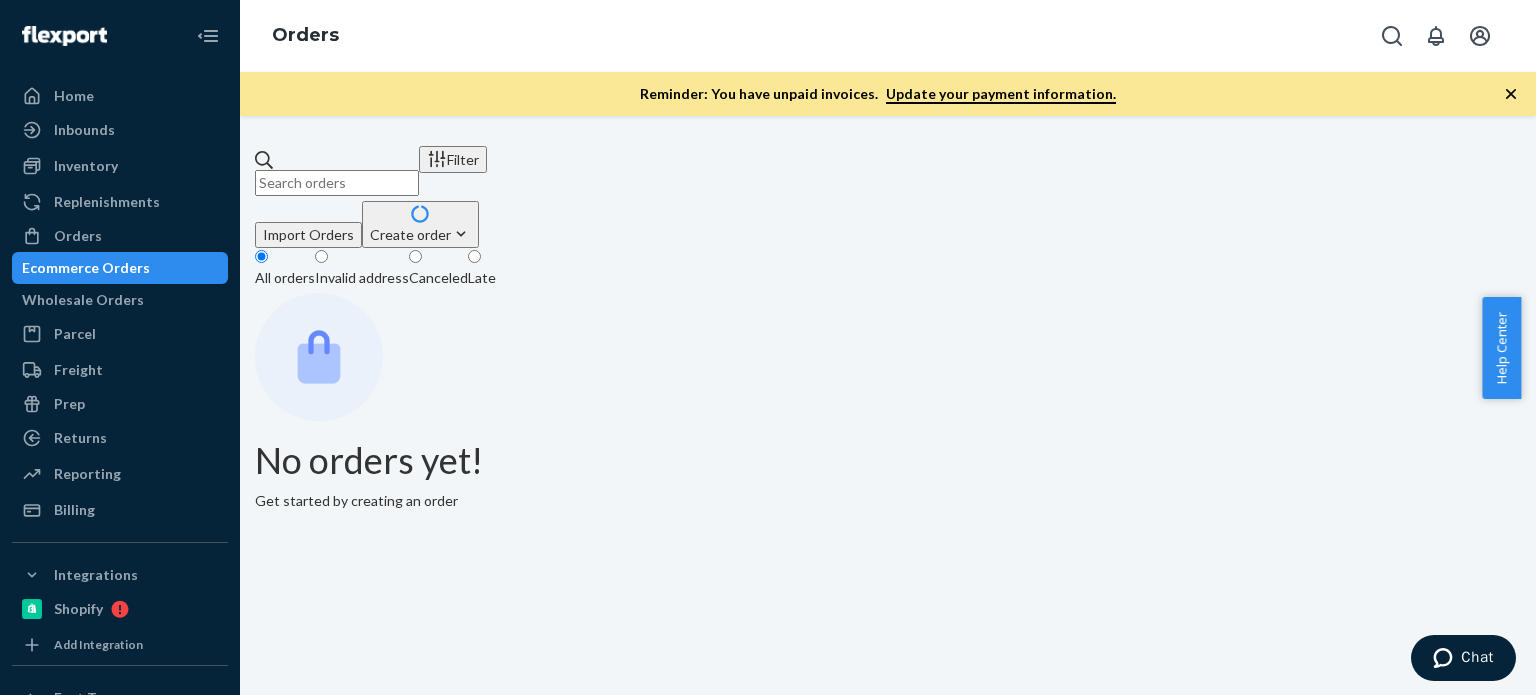 click at bounding box center (337, 183) 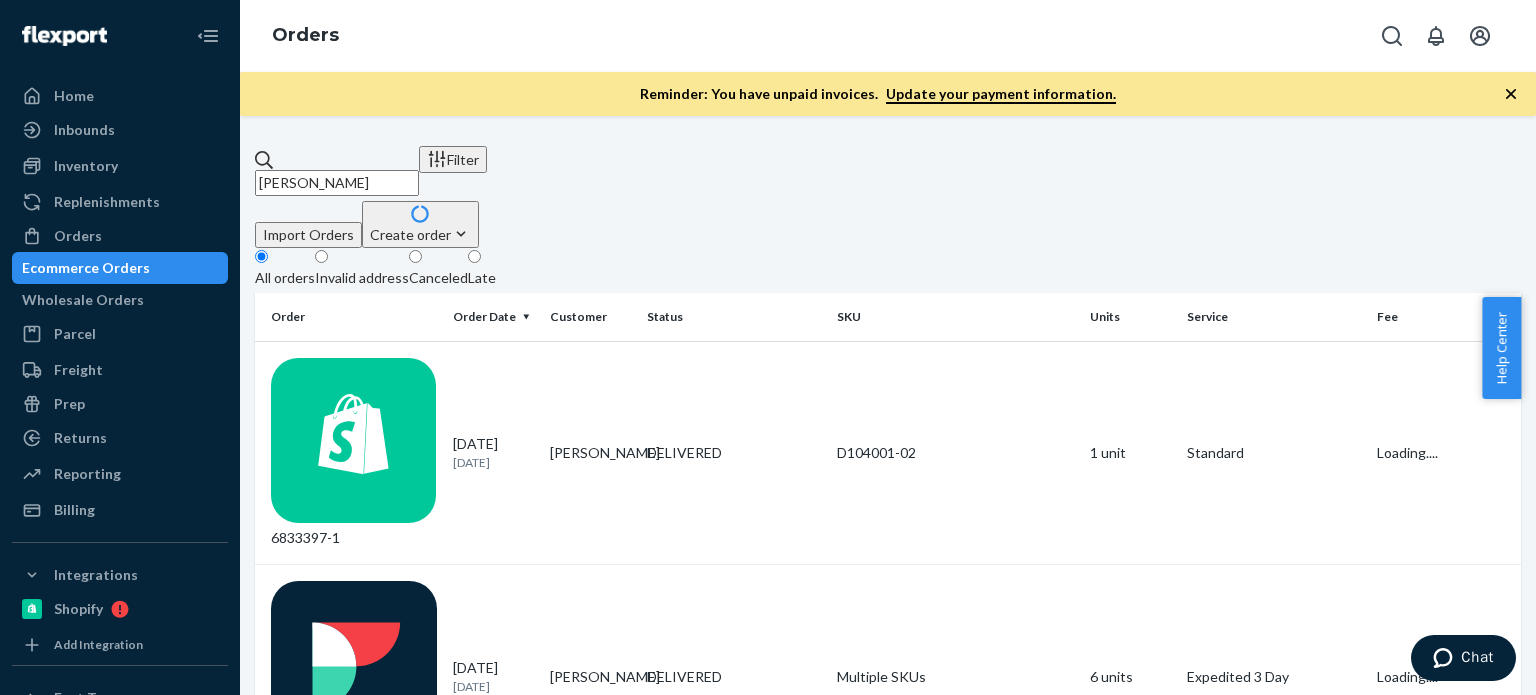 type on "[PERSON_NAME]" 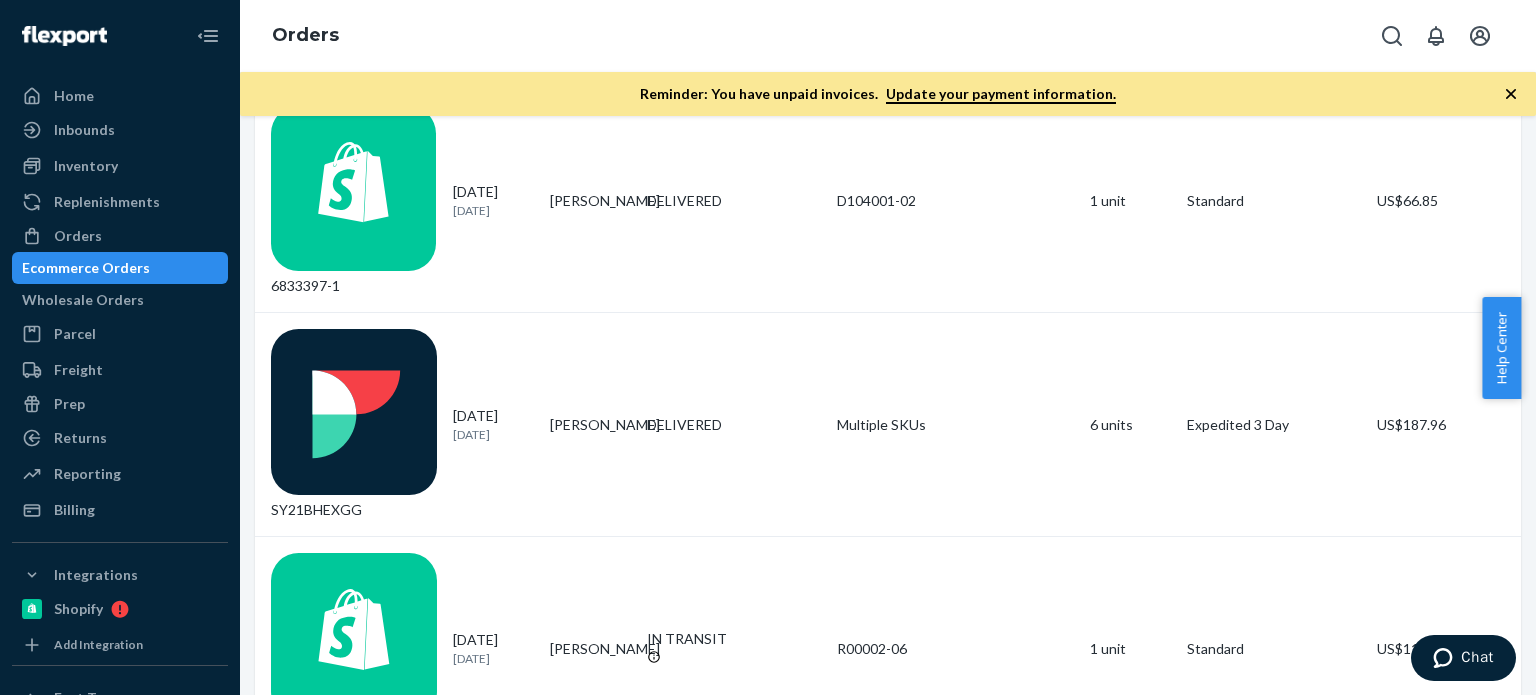 scroll, scrollTop: 266, scrollLeft: 0, axis: vertical 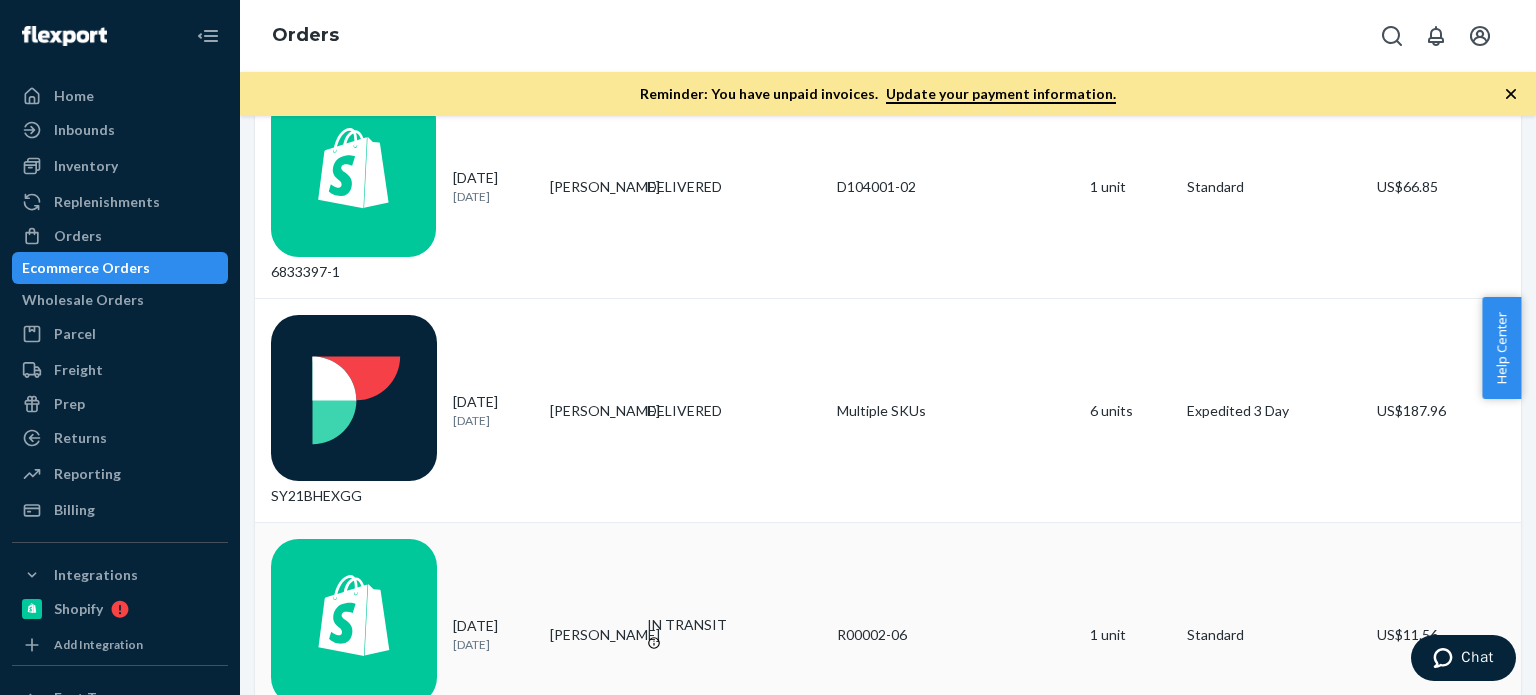 click on "IN TRANSIT" at bounding box center (734, 635) 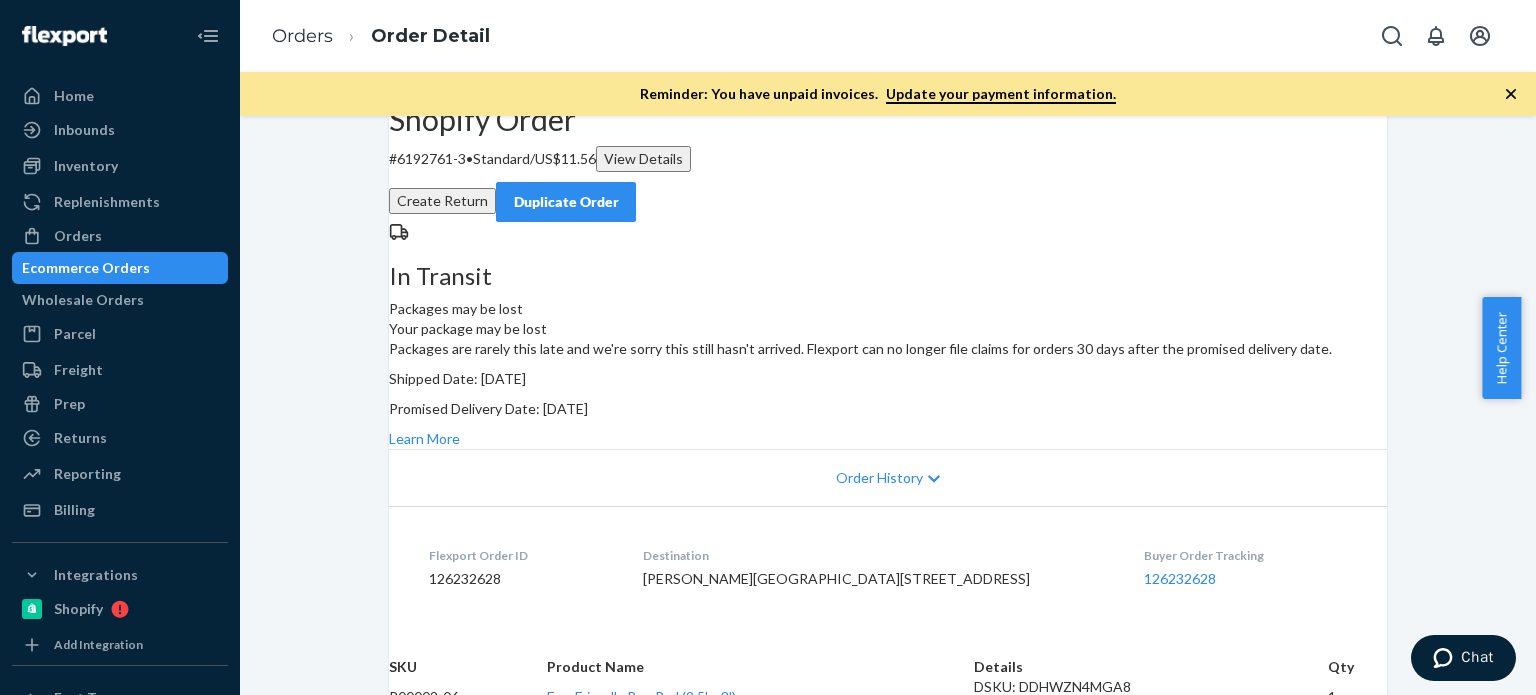 scroll, scrollTop: 166, scrollLeft: 0, axis: vertical 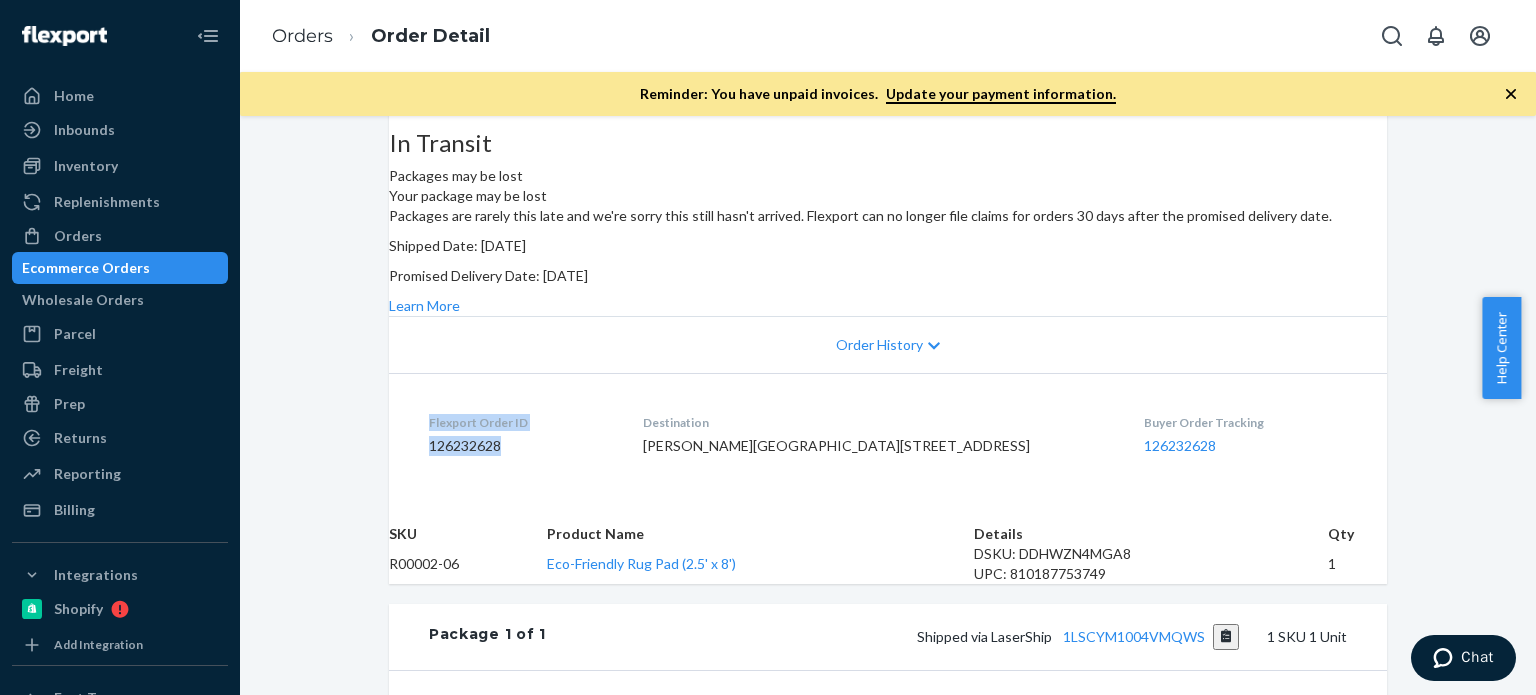 drag, startPoint x: 432, startPoint y: 518, endPoint x: 500, endPoint y: 544, distance: 72.8011 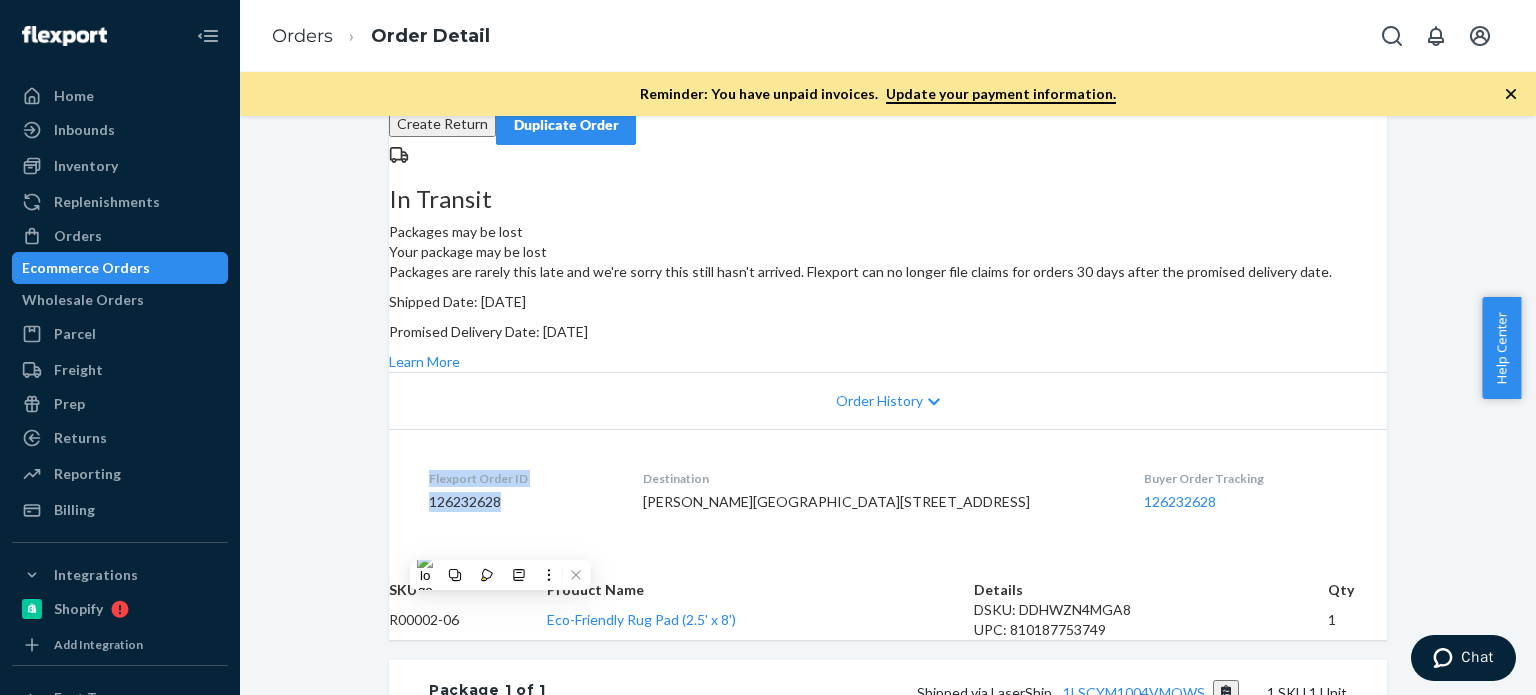 scroll, scrollTop: 7, scrollLeft: 0, axis: vertical 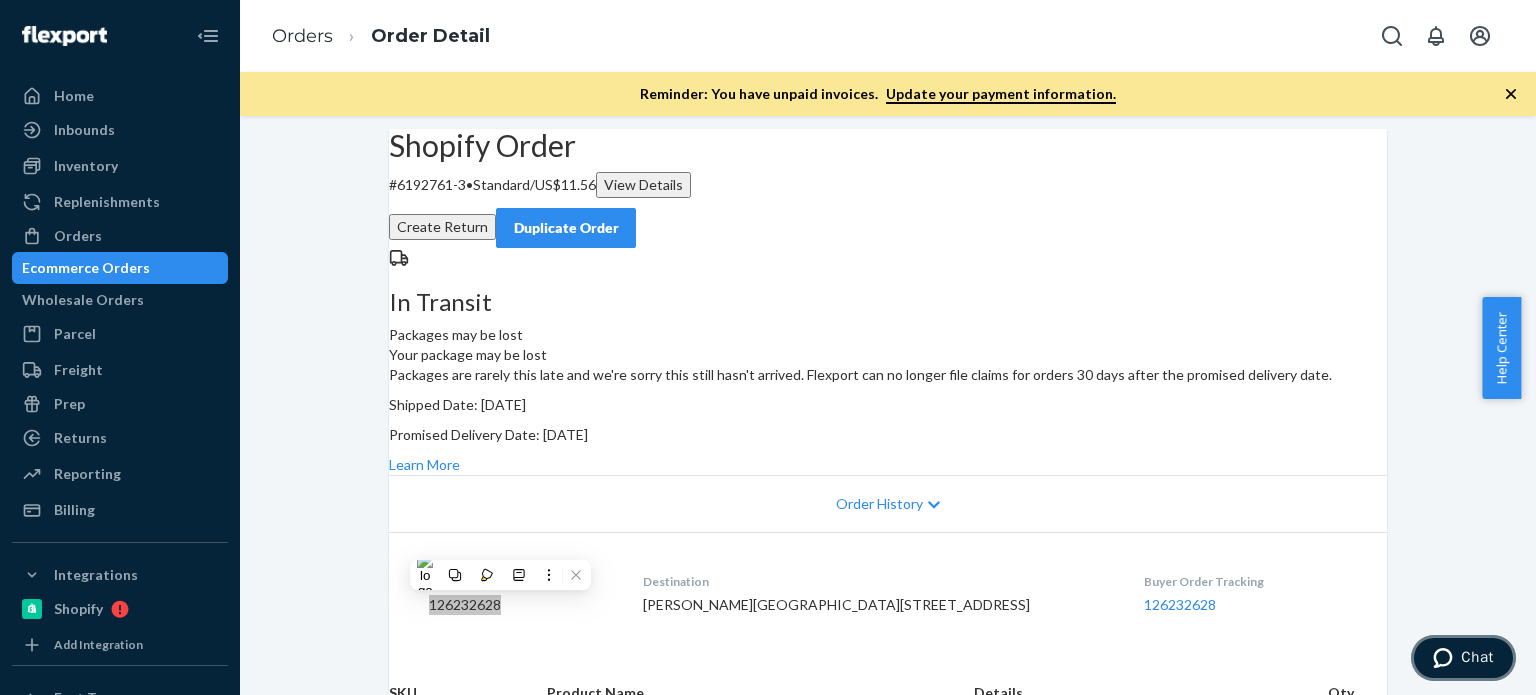 click 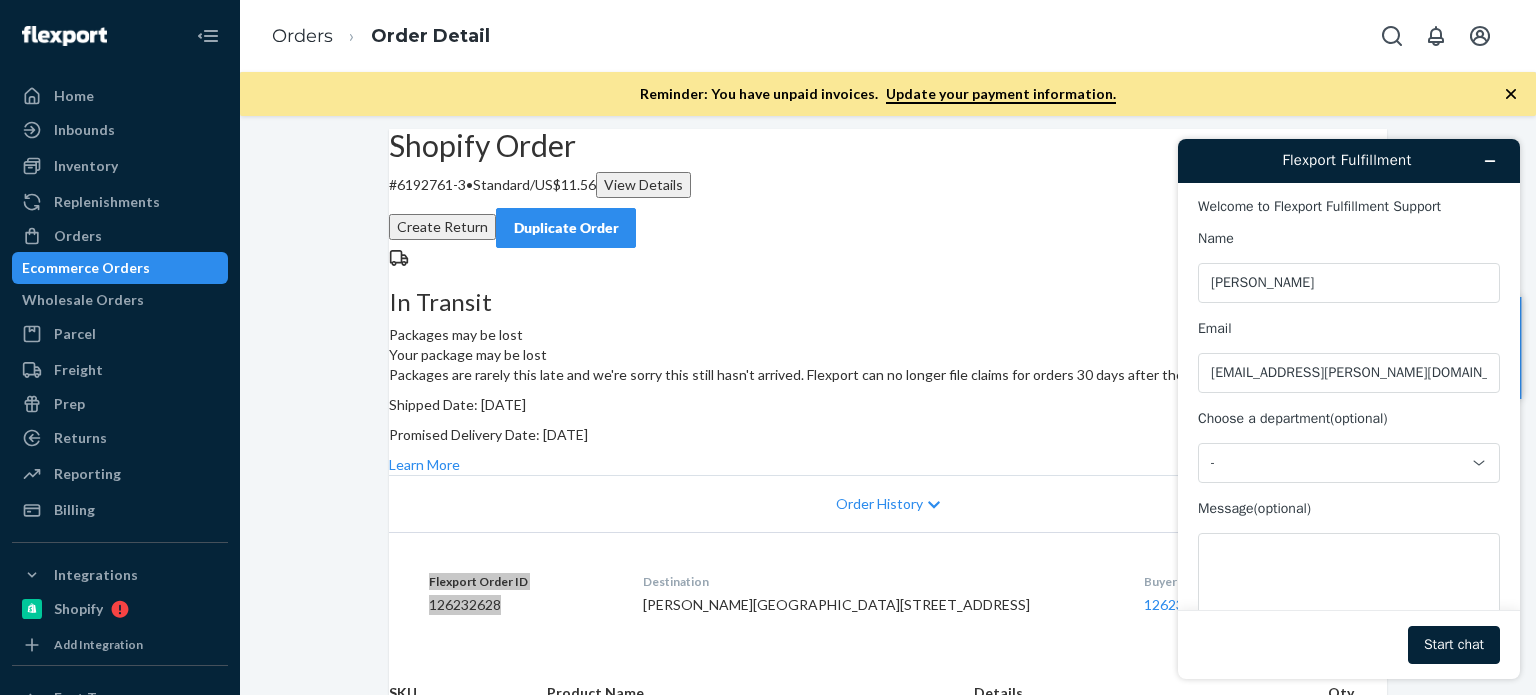 scroll, scrollTop: 0, scrollLeft: 0, axis: both 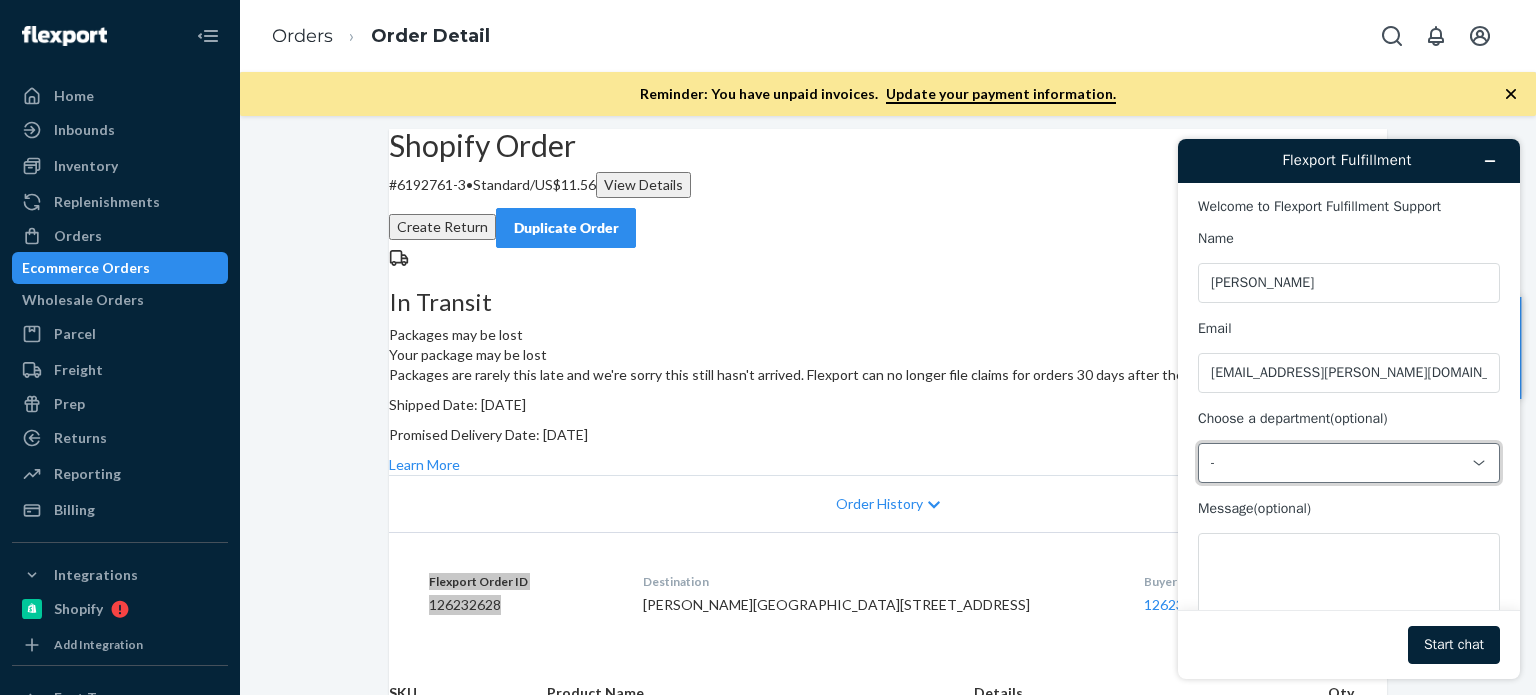 click on "-" at bounding box center [1337, 463] 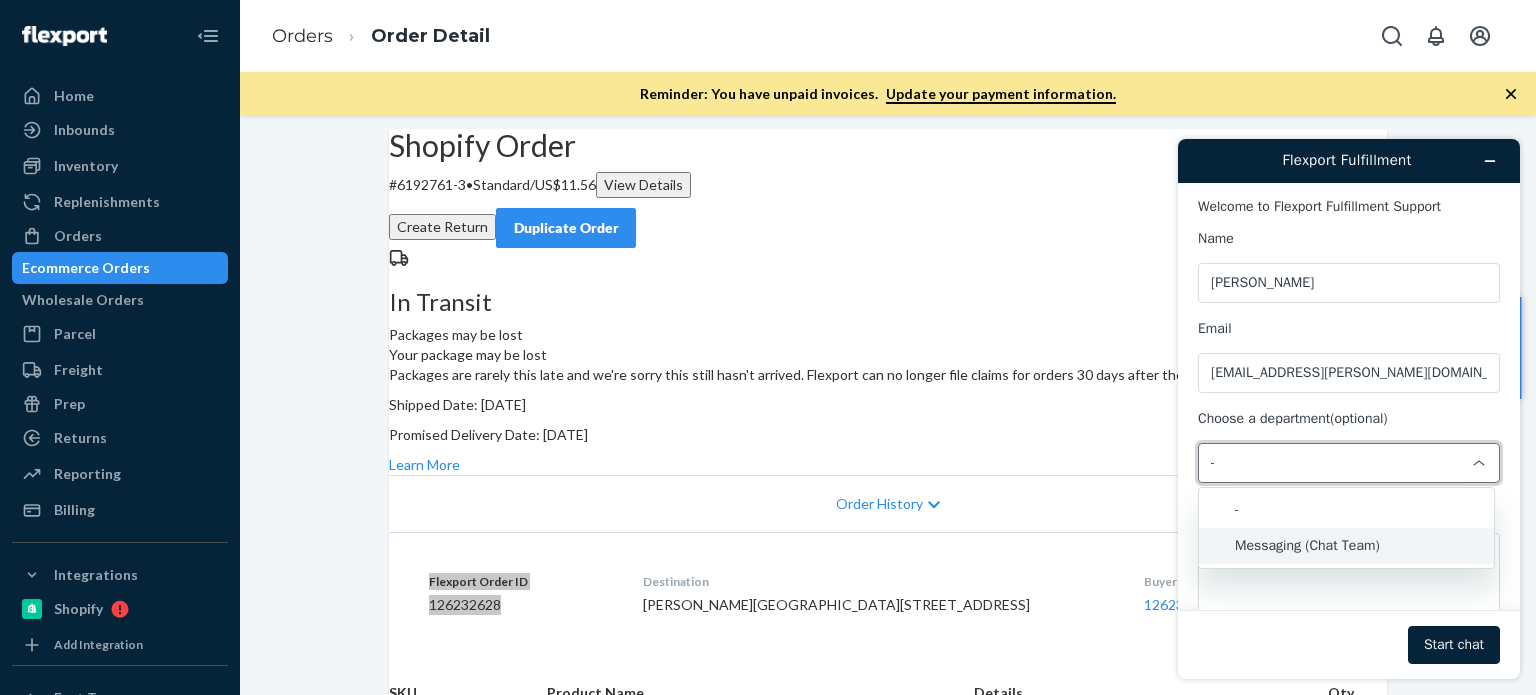 click on "Messaging (Chat Team)" at bounding box center (1346, 546) 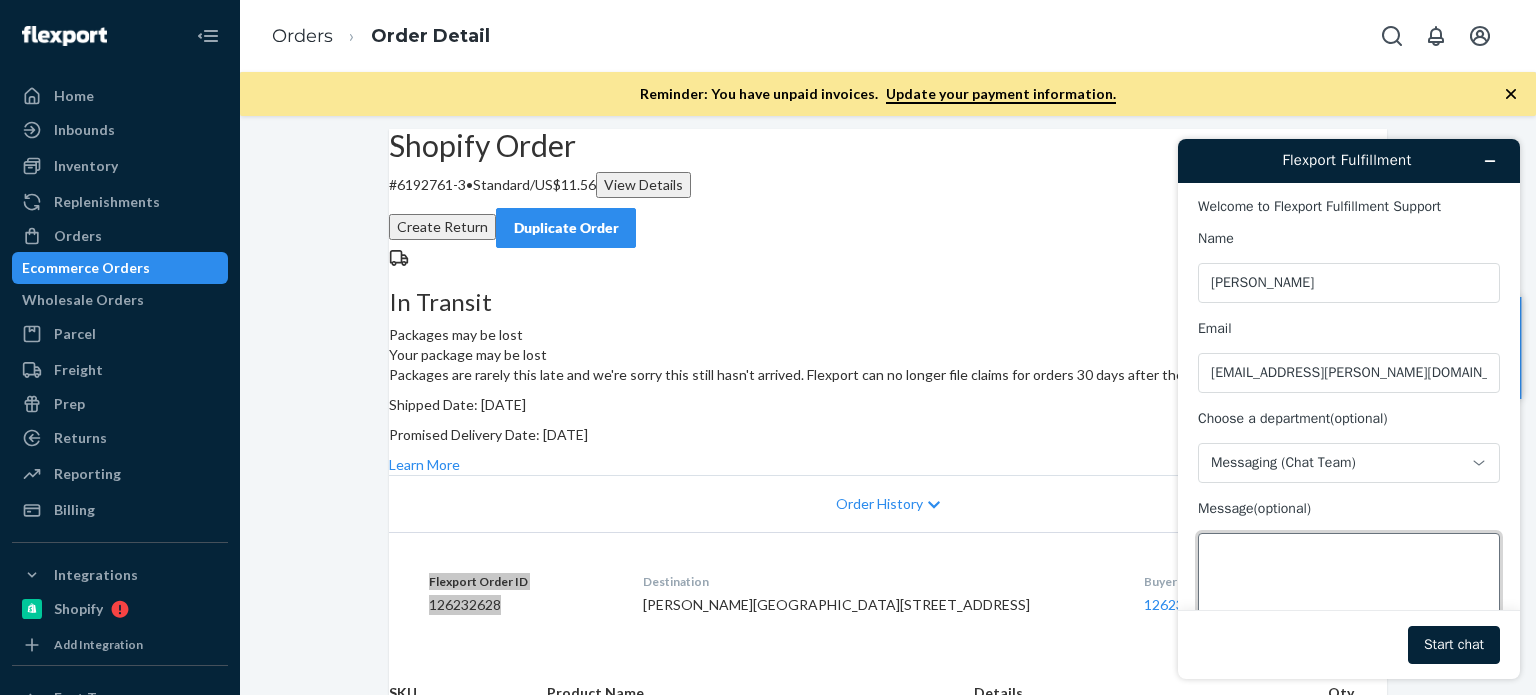 click on "Message  (optional)" at bounding box center (1349, 589) 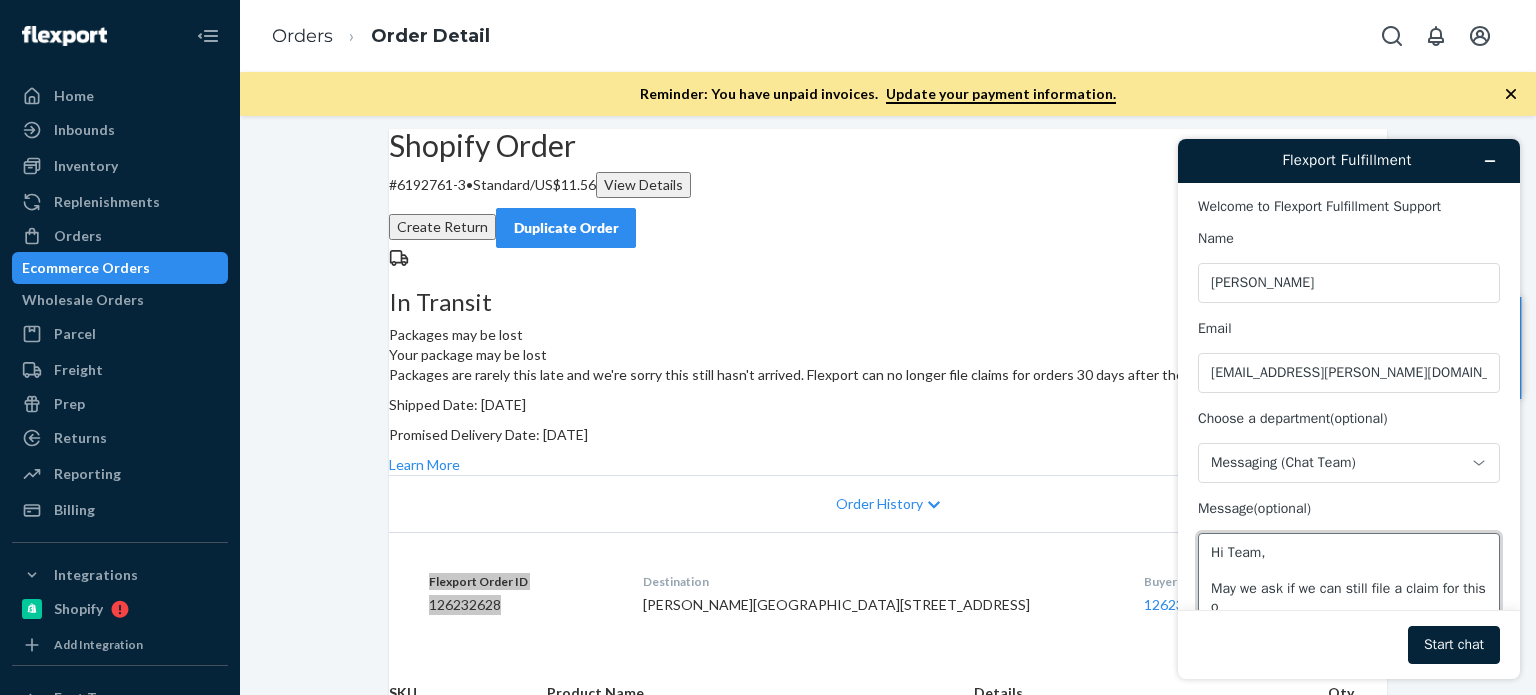 scroll, scrollTop: 5, scrollLeft: 0, axis: vertical 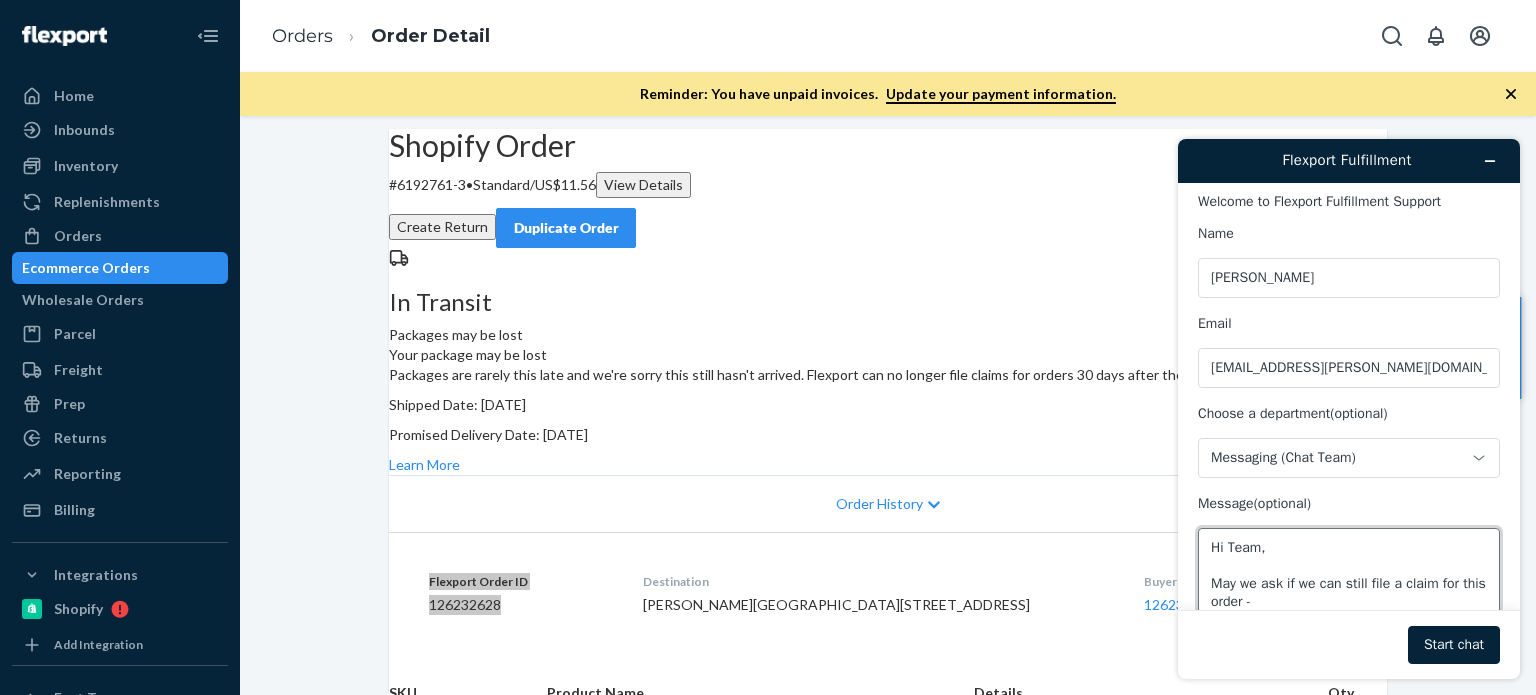 paste on "Flexport Order ID
126232628" 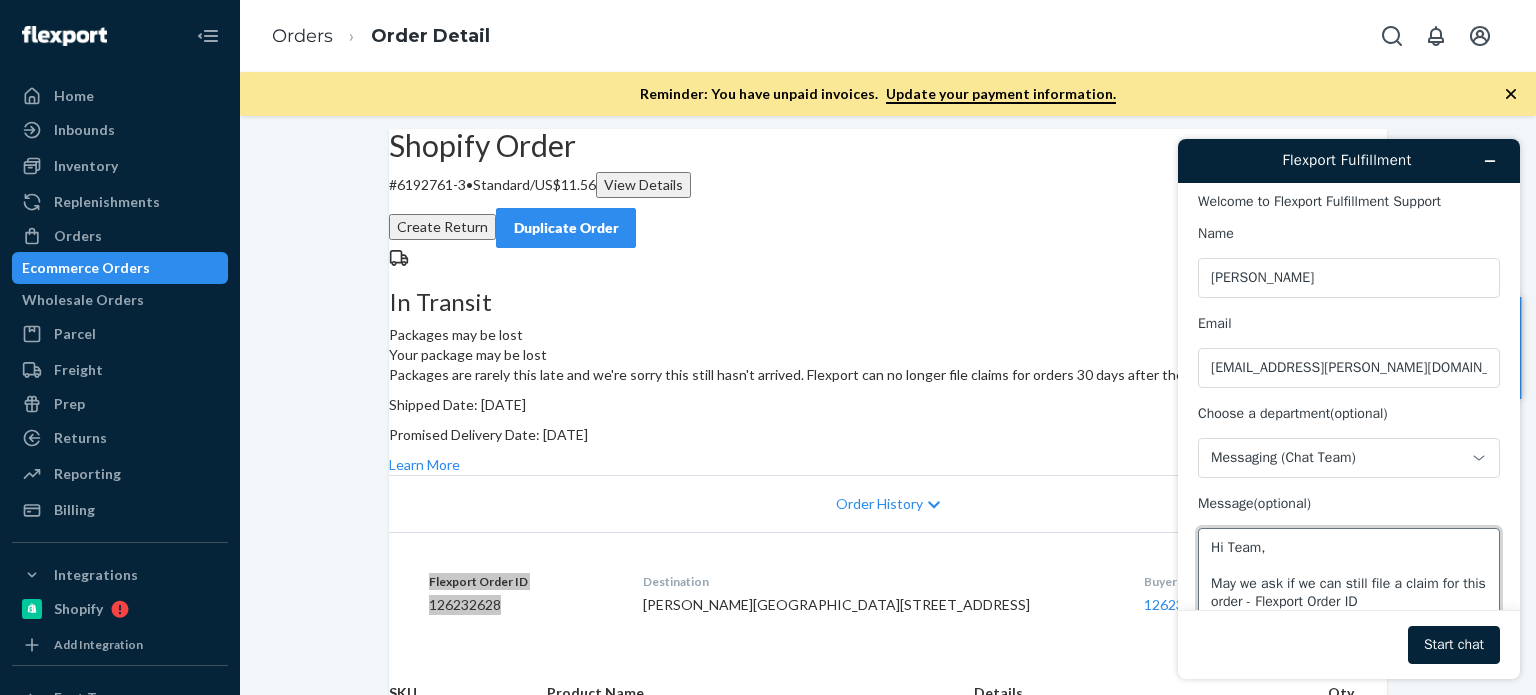 scroll, scrollTop: 24, scrollLeft: 0, axis: vertical 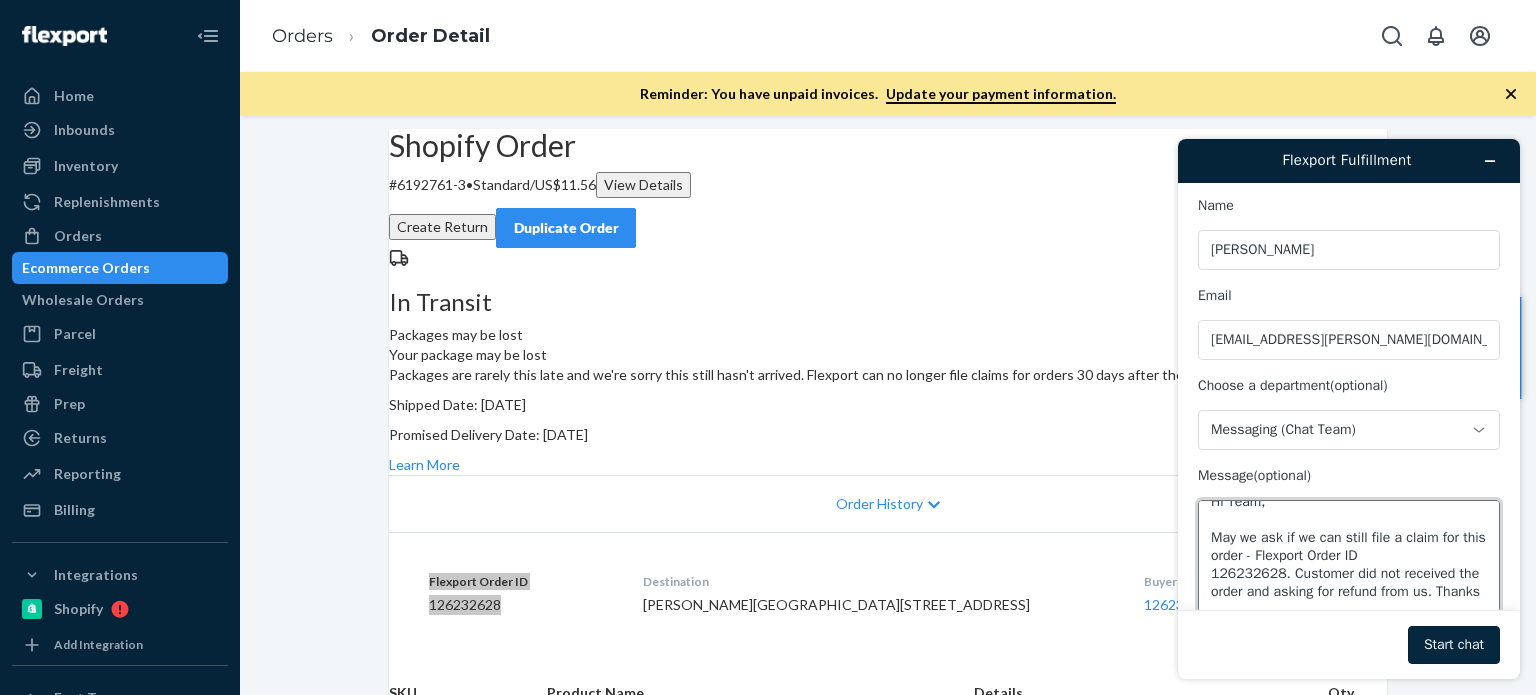 type on "Hi Team,
May we ask if we can still file a claim for this order - Flexport Order ID
126232628. Customer did not received the order and asking for refund from us. Thanks" 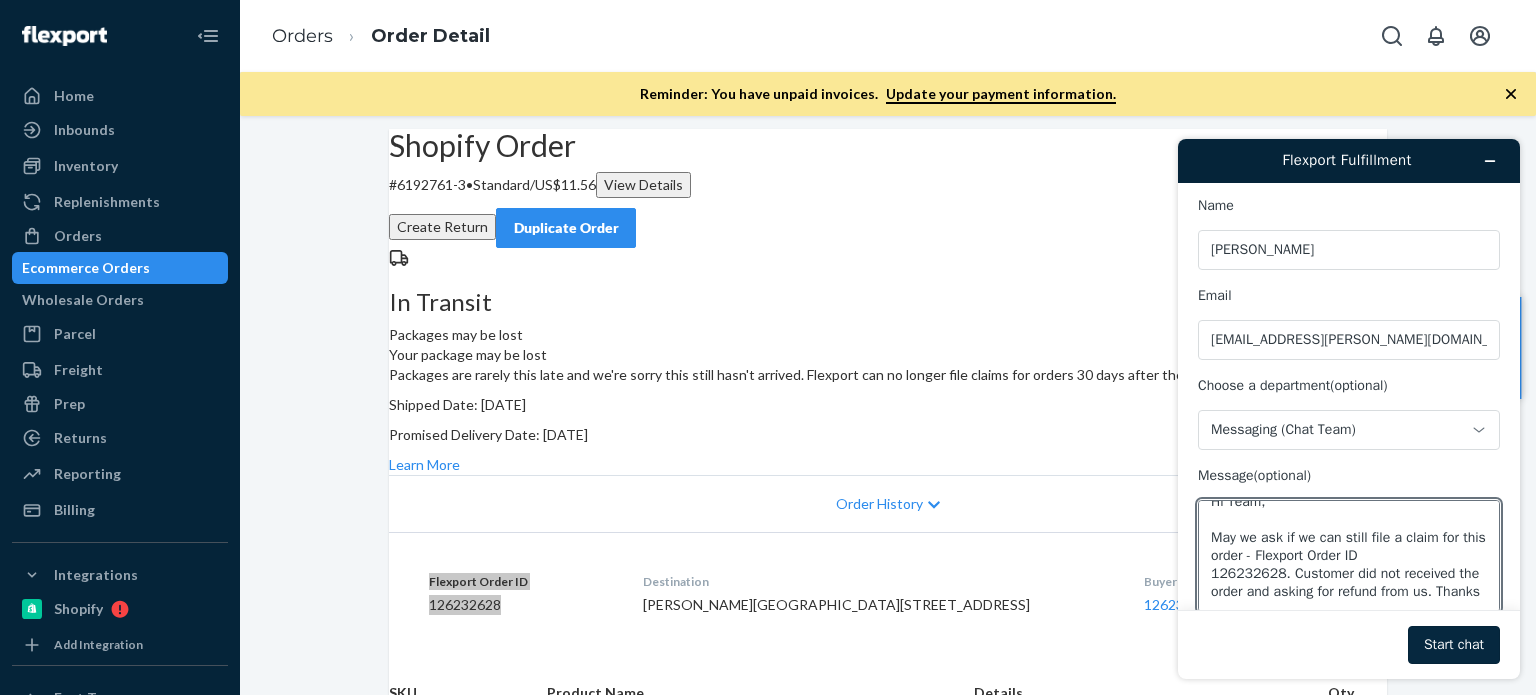 click on "Start chat" at bounding box center [1454, 645] 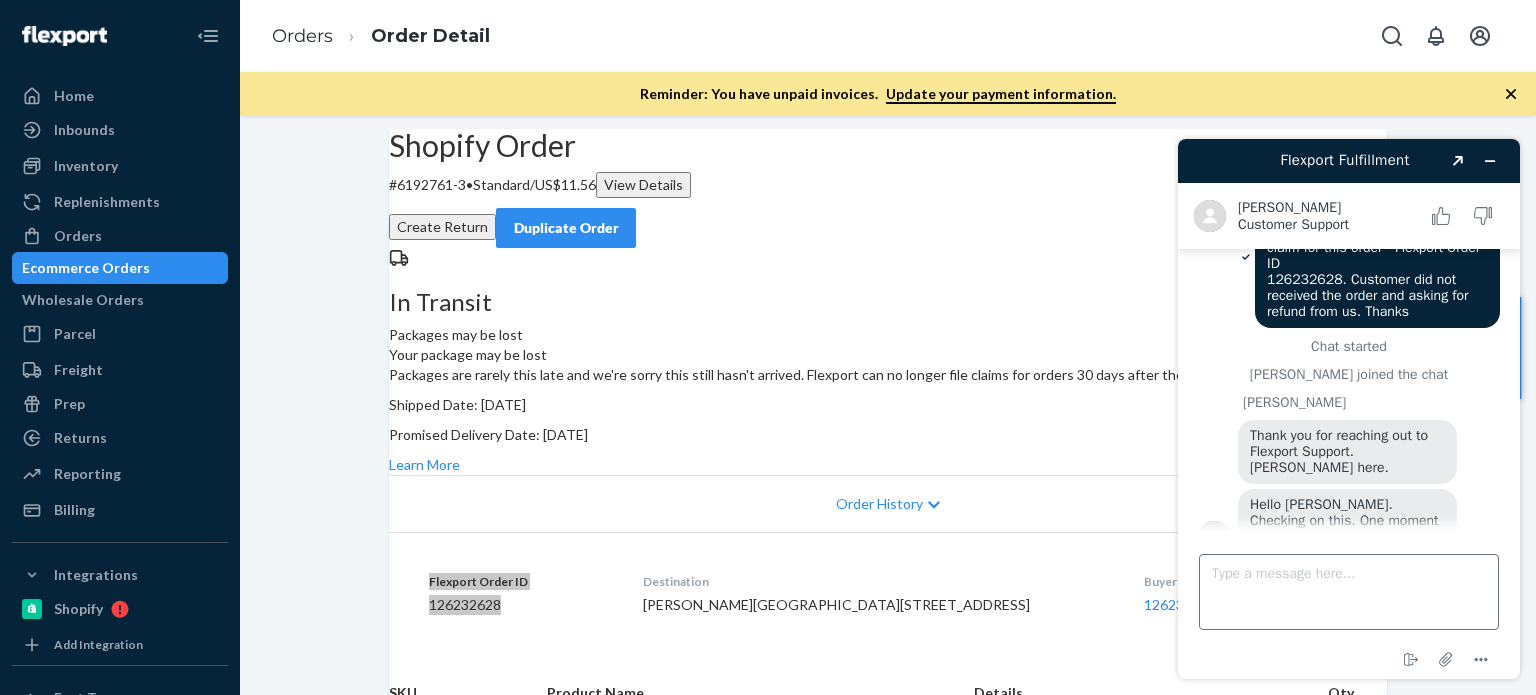 scroll, scrollTop: 80, scrollLeft: 0, axis: vertical 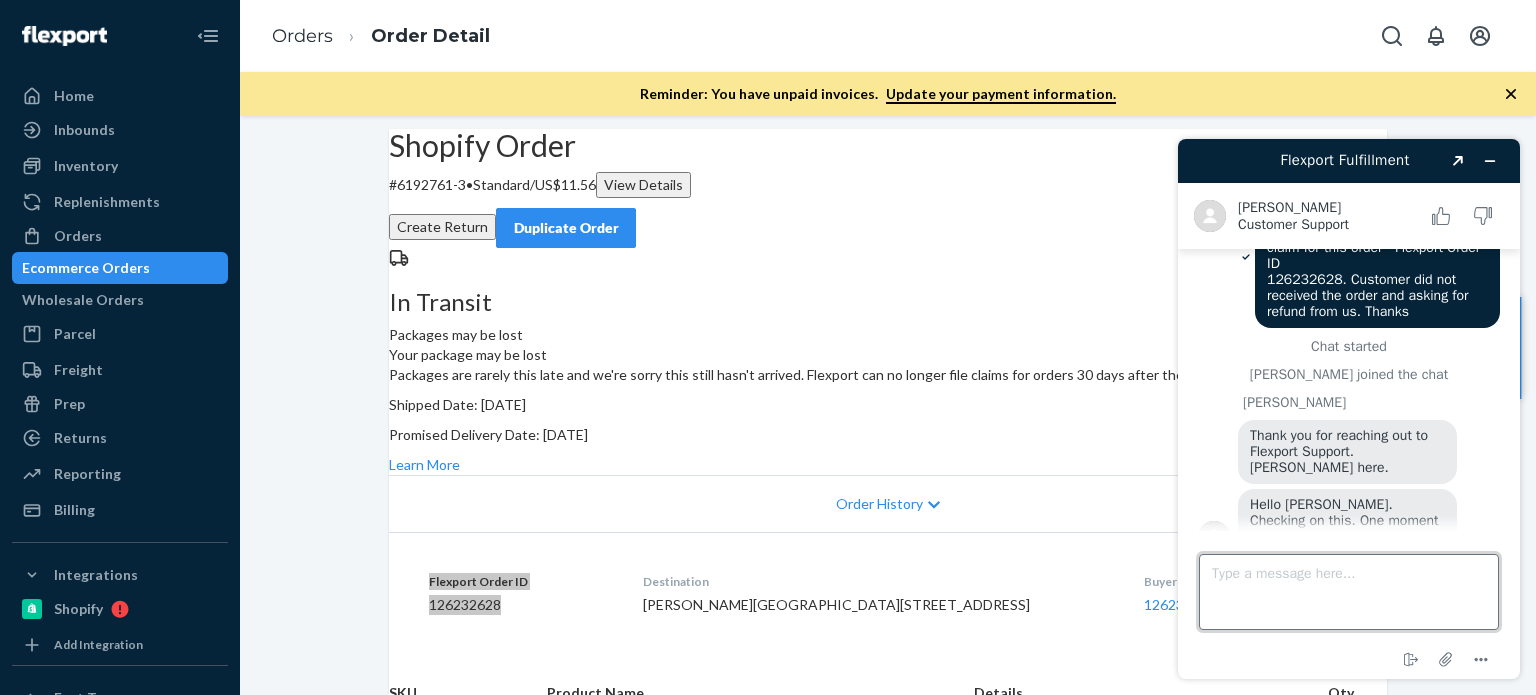 click on "Type a message here..." at bounding box center (1349, 592) 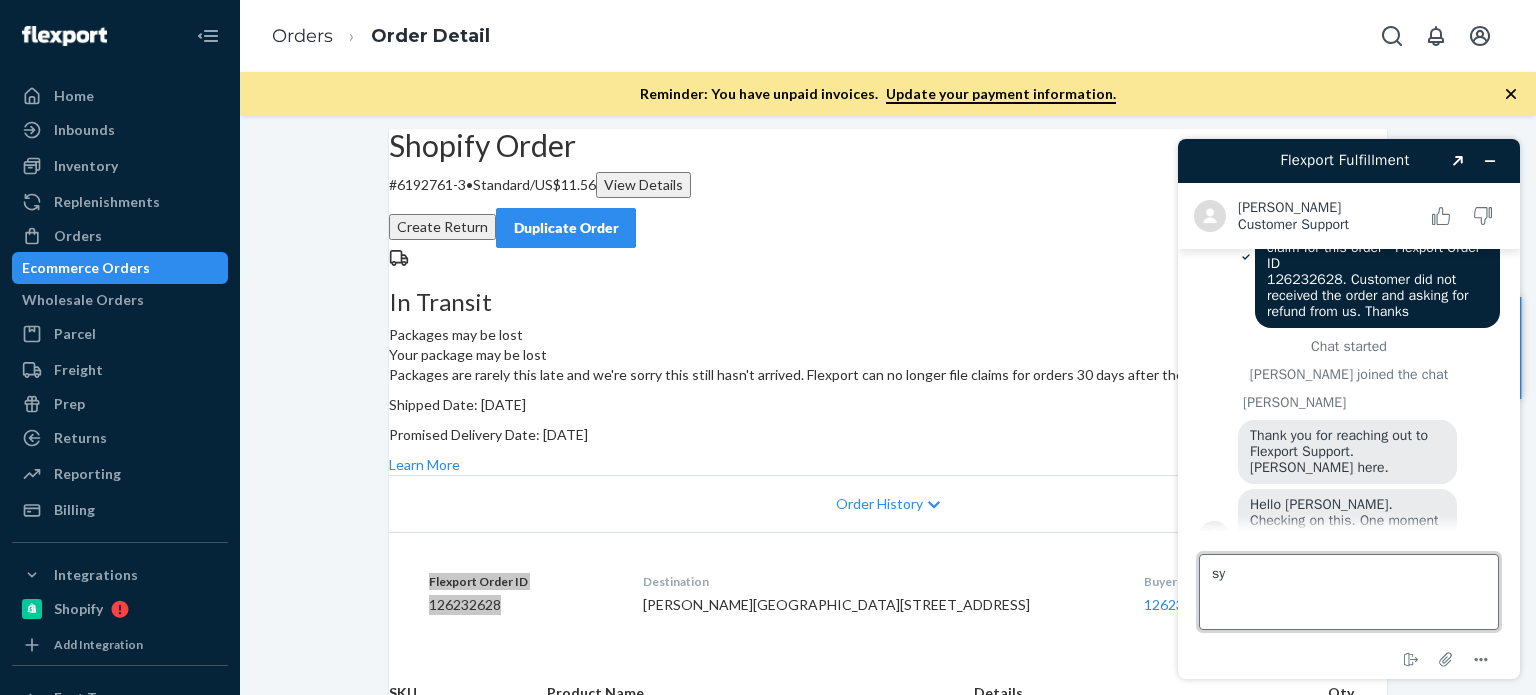 type on "s" 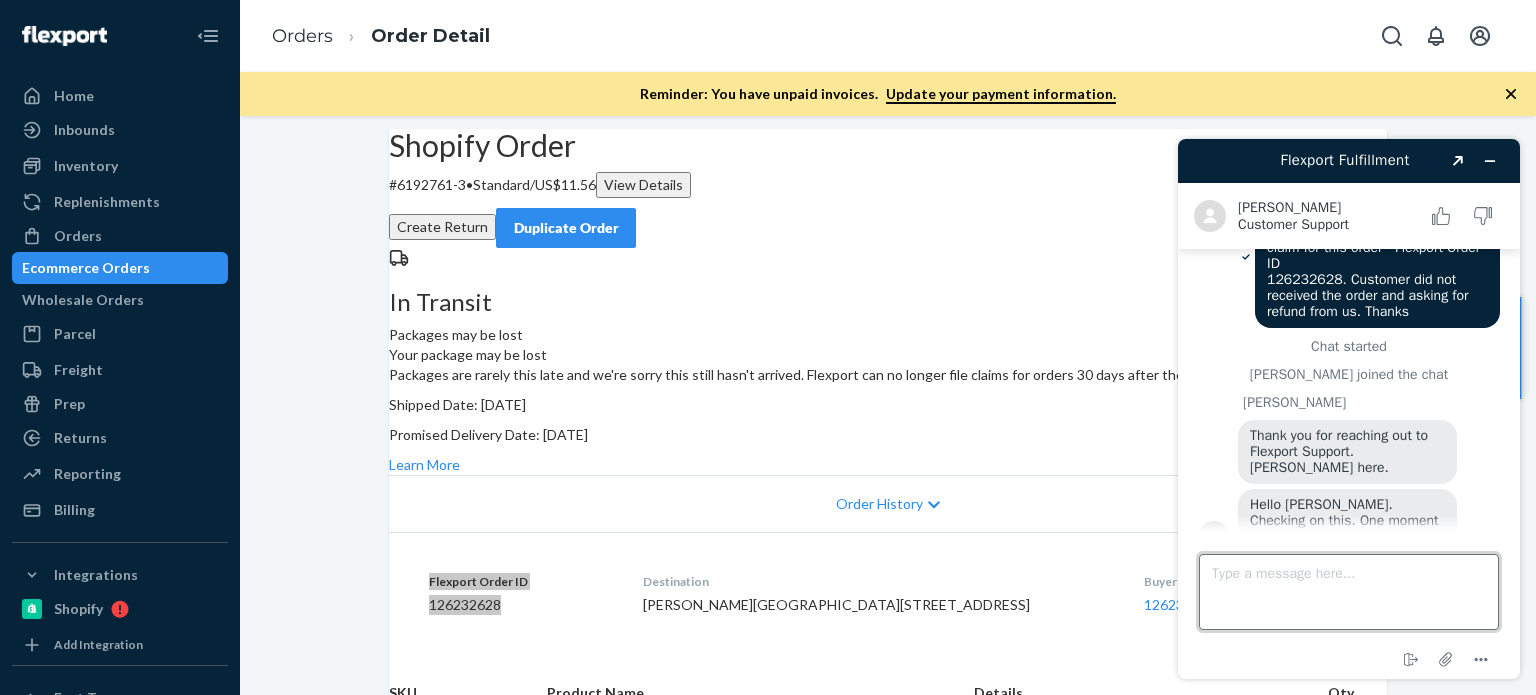 type on "u" 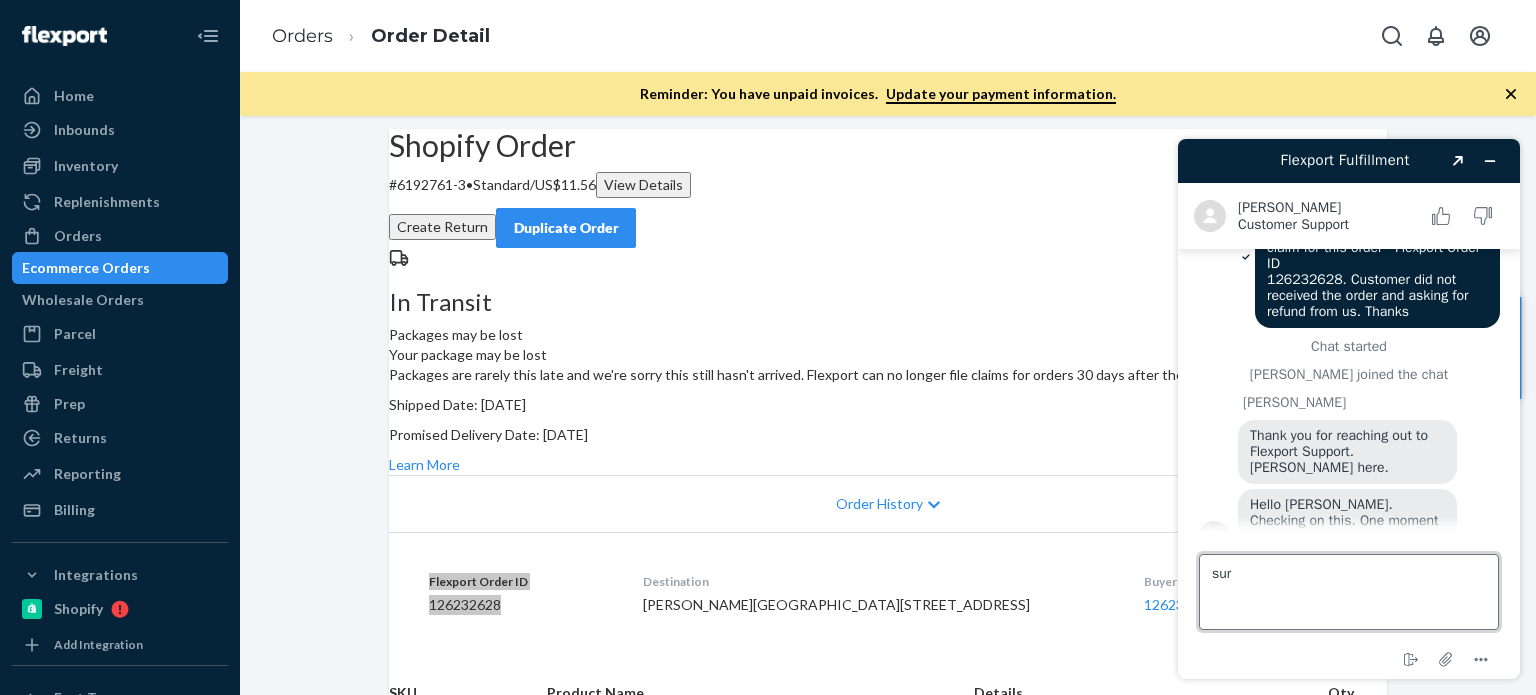 type on "sure" 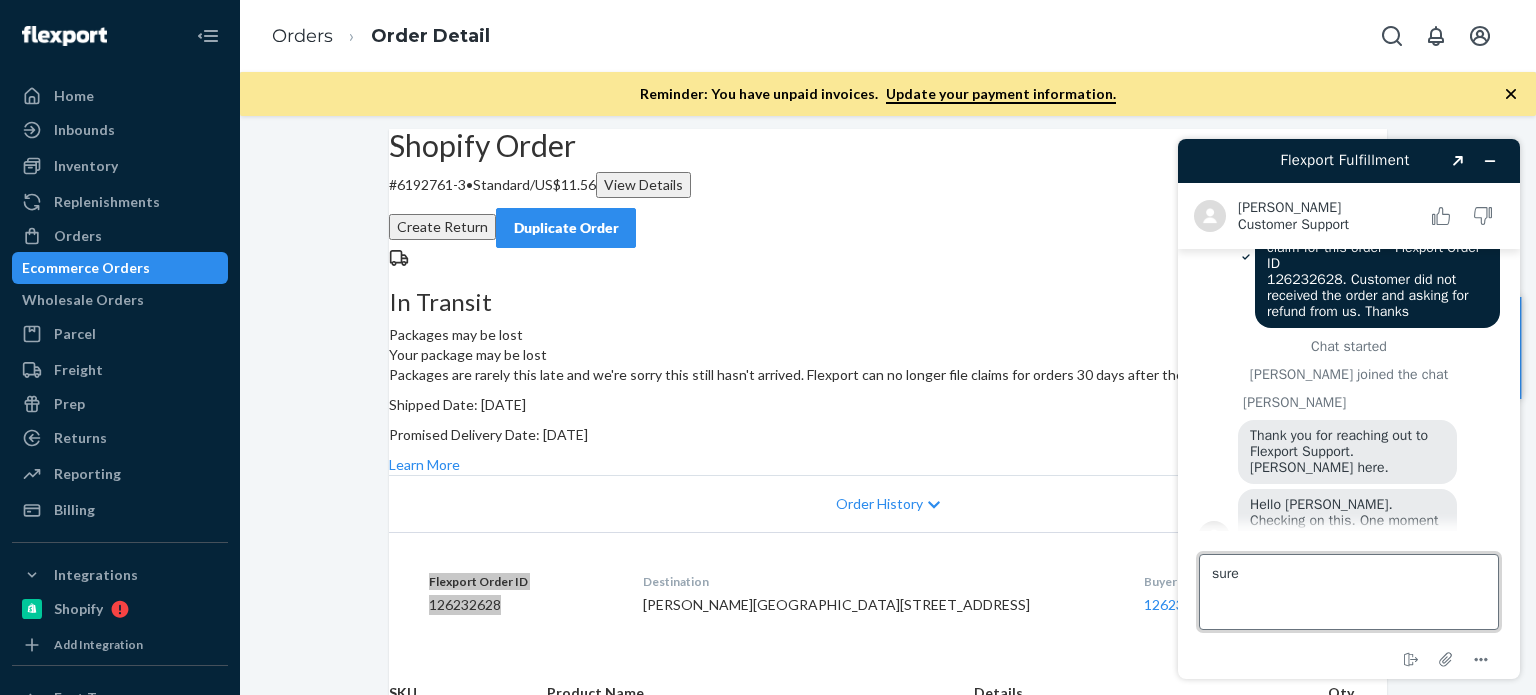 type 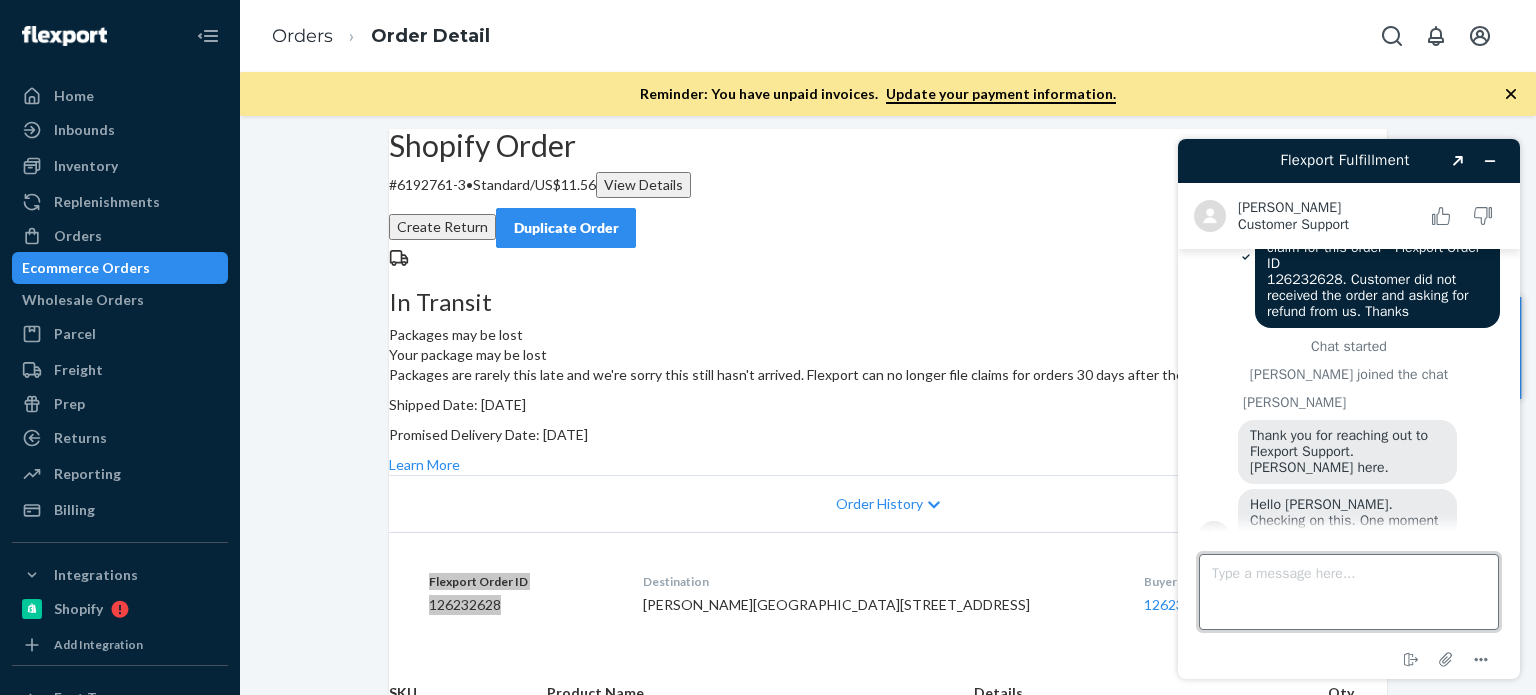scroll, scrollTop: 122, scrollLeft: 0, axis: vertical 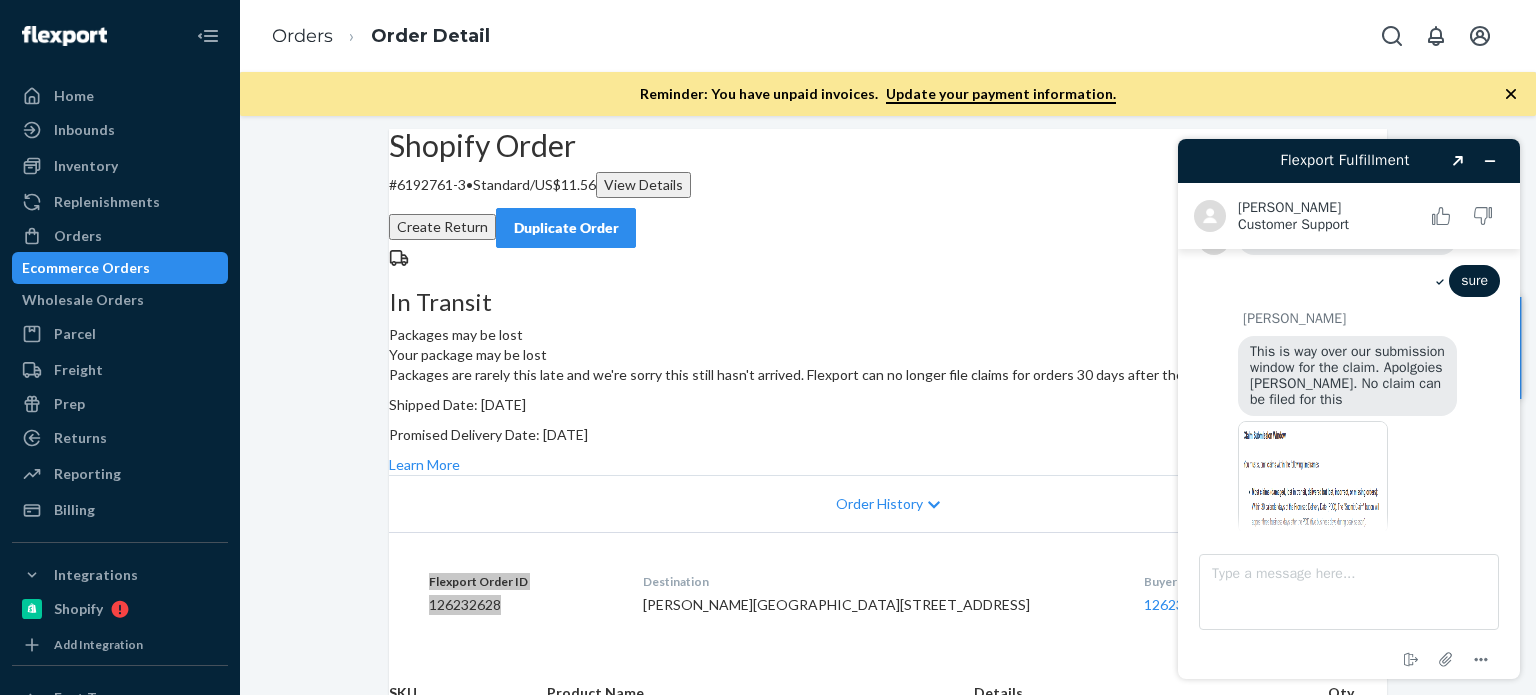 click at bounding box center (1313, 477) 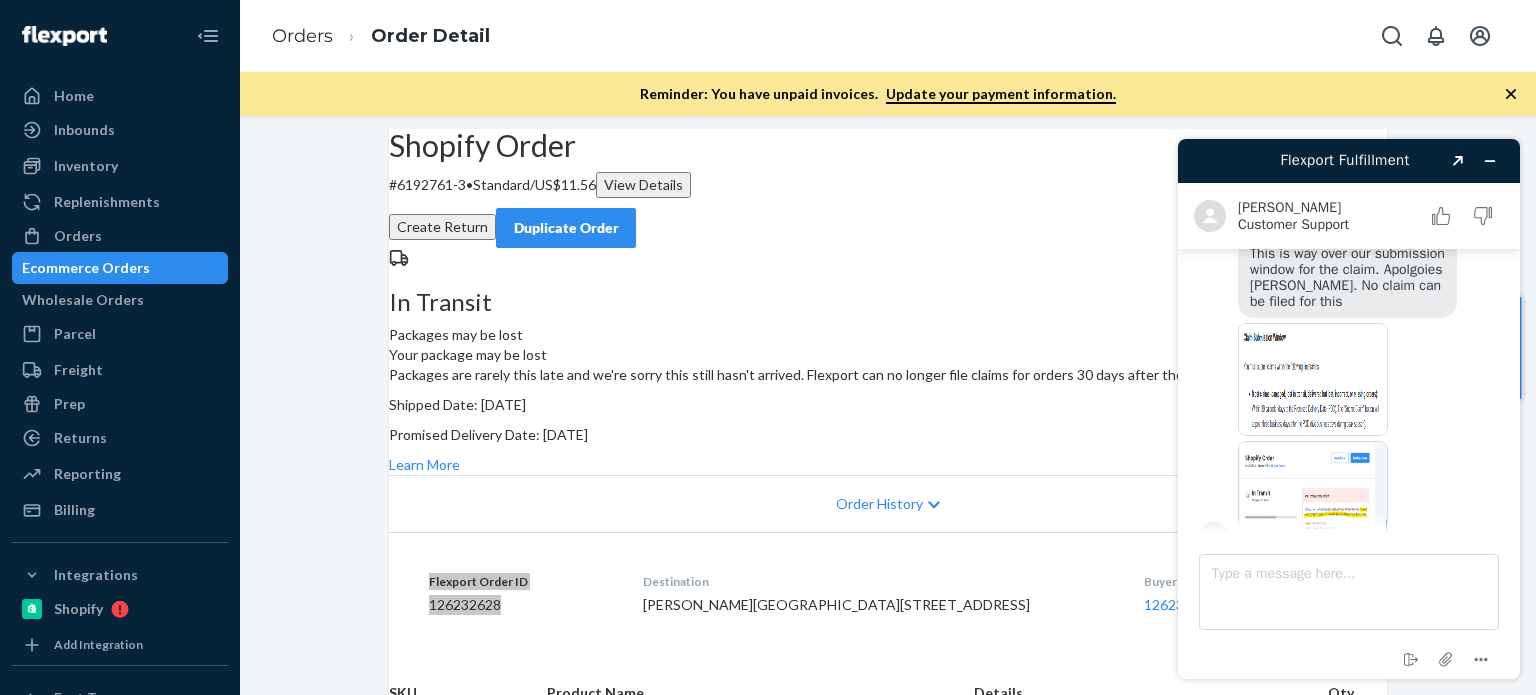 scroll, scrollTop: 477, scrollLeft: 0, axis: vertical 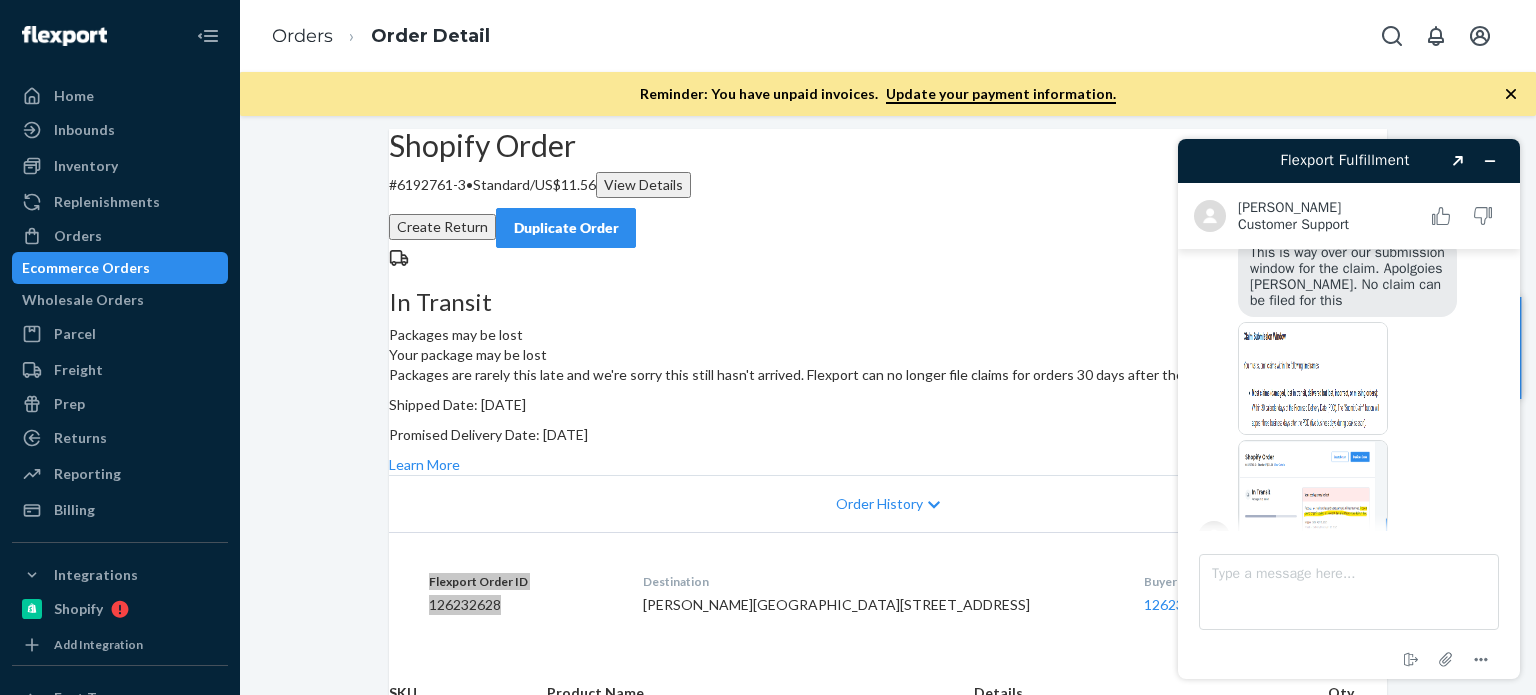 click at bounding box center (1313, 496) 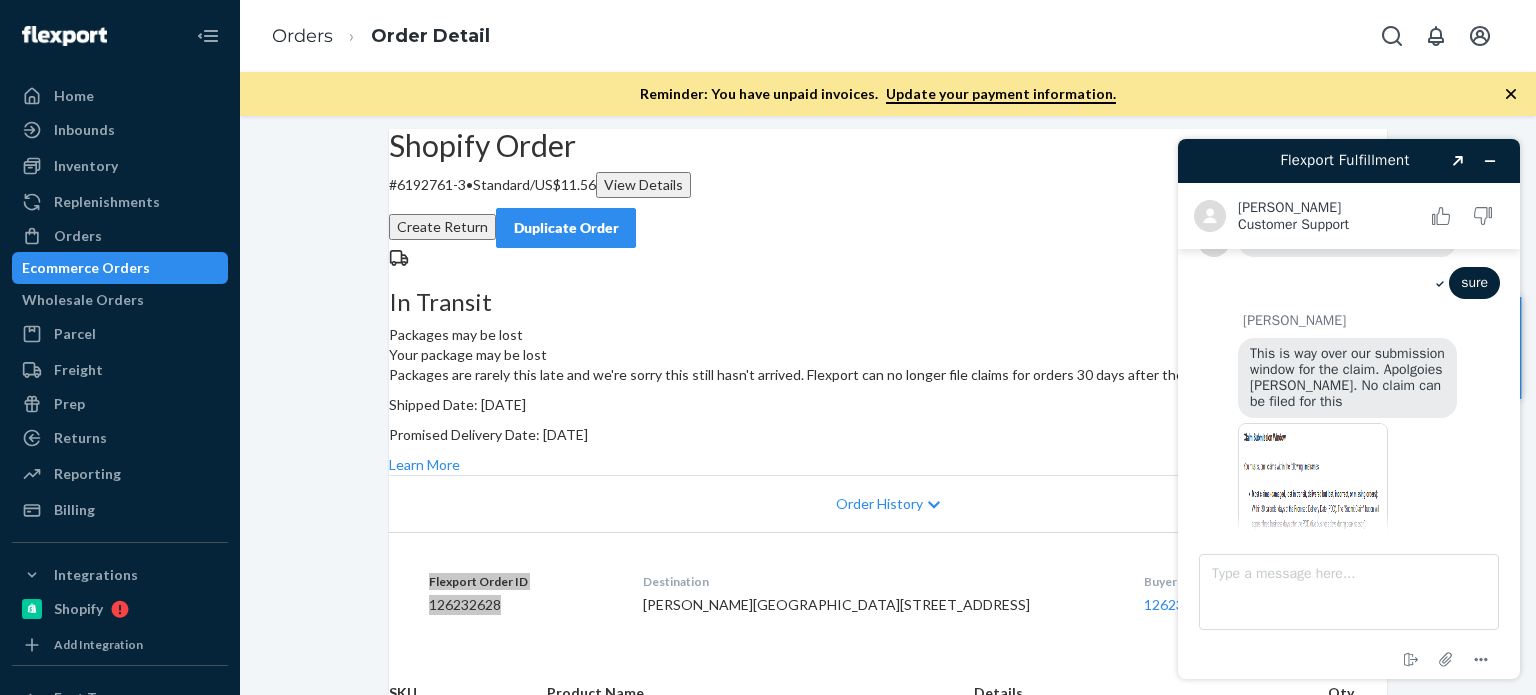scroll, scrollTop: 377, scrollLeft: 0, axis: vertical 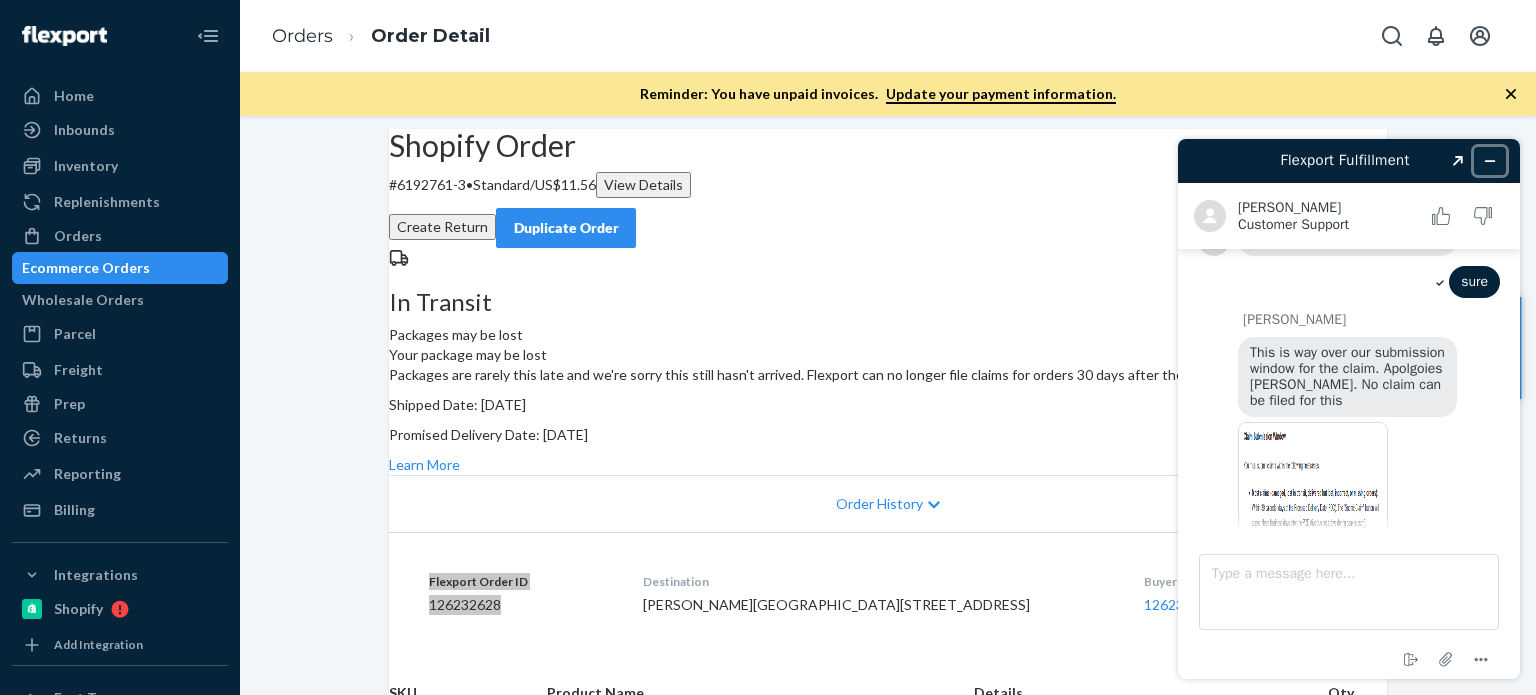 click at bounding box center [1490, 161] 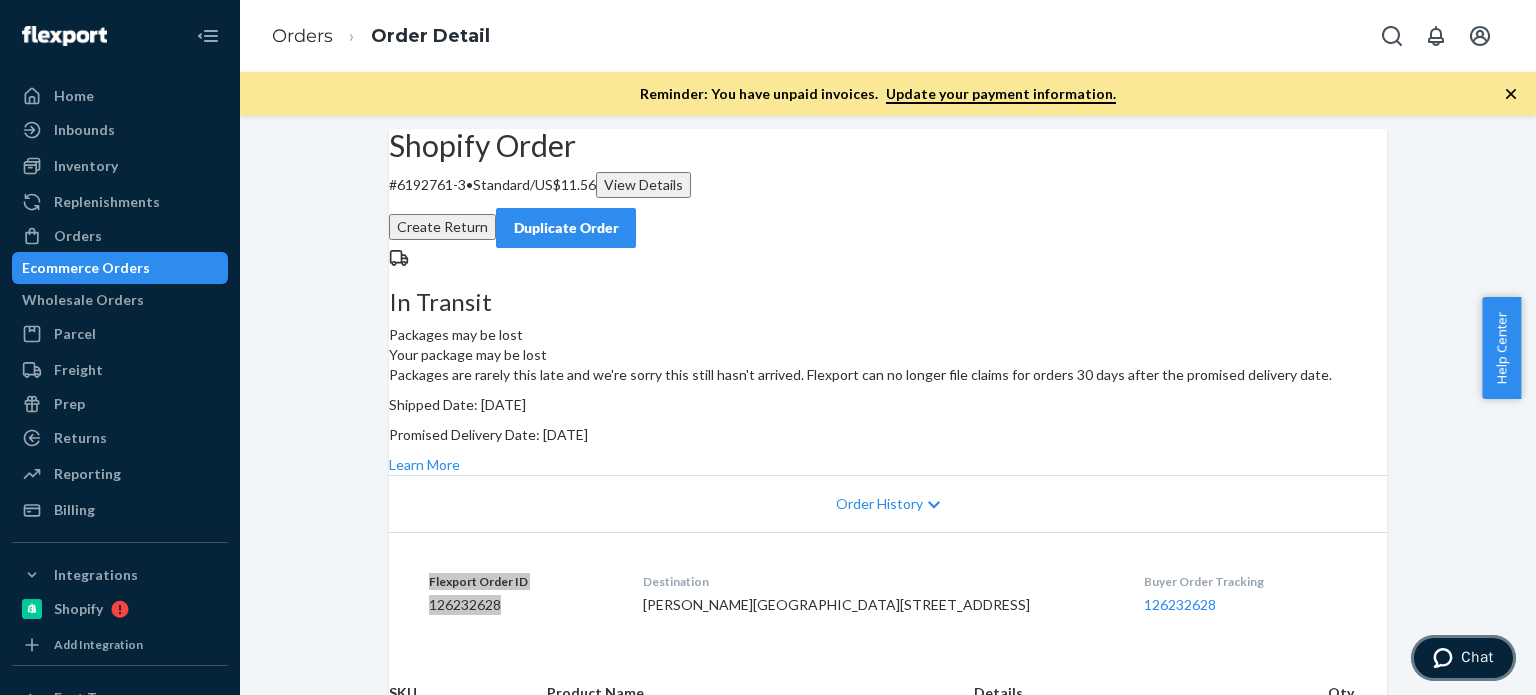 drag, startPoint x: 1456, startPoint y: 660, endPoint x: 2685, endPoint y: 1058, distance: 1291.8379 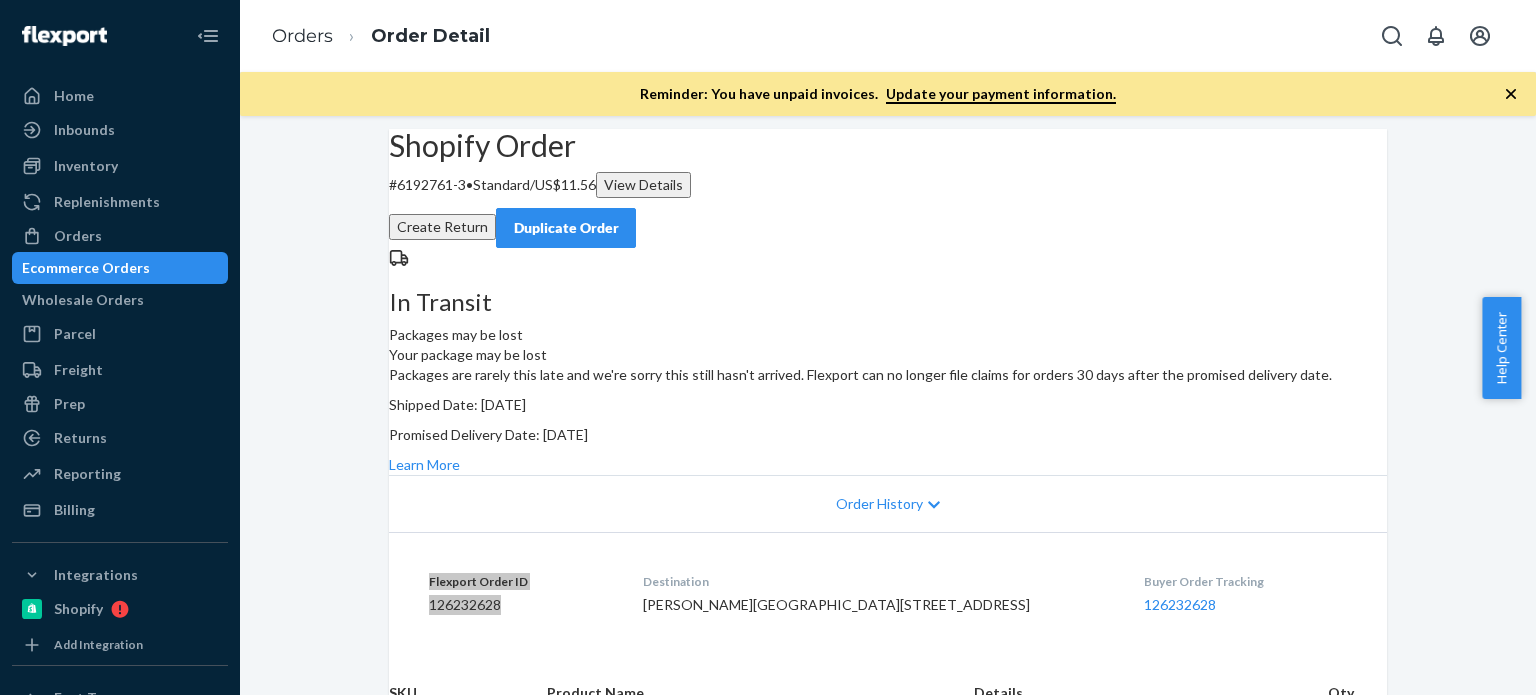 scroll, scrollTop: 140, scrollLeft: 0, axis: vertical 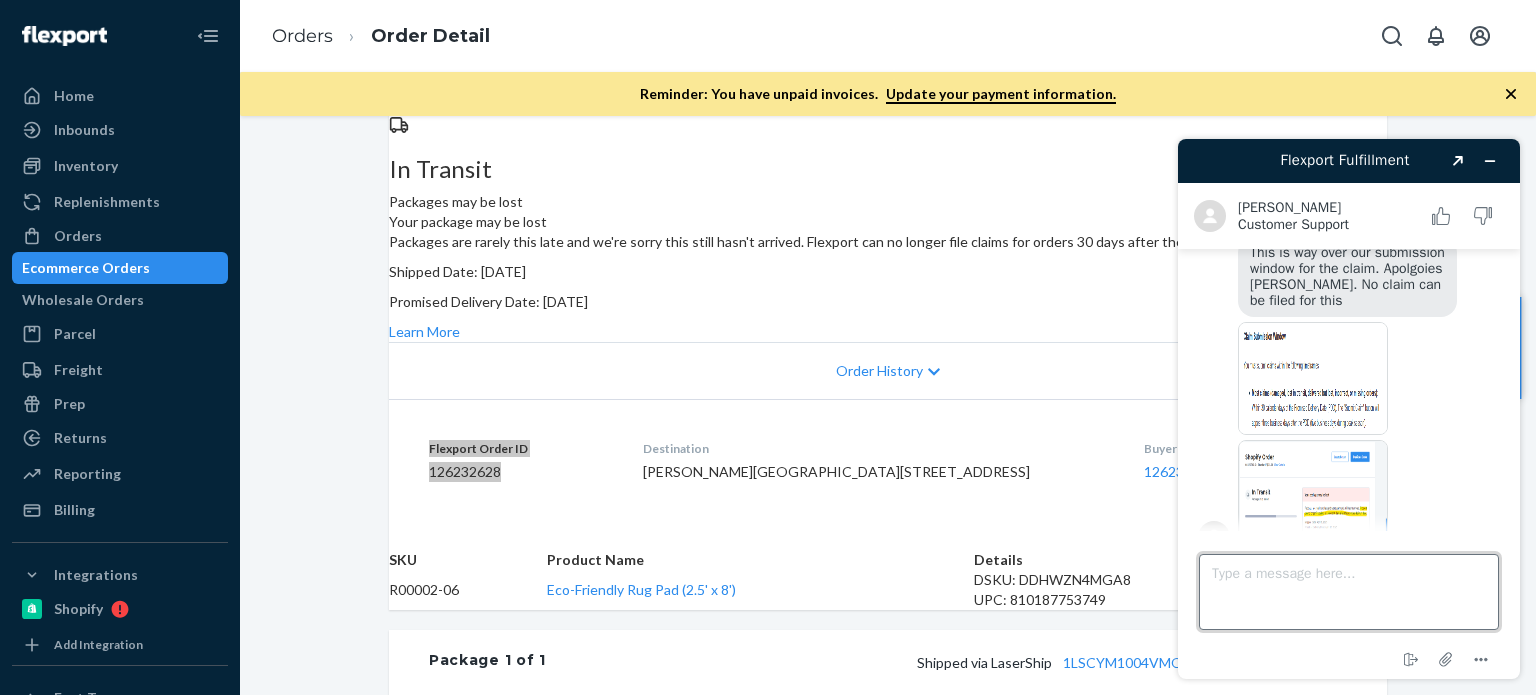 click on "Type a message here..." at bounding box center [1349, 592] 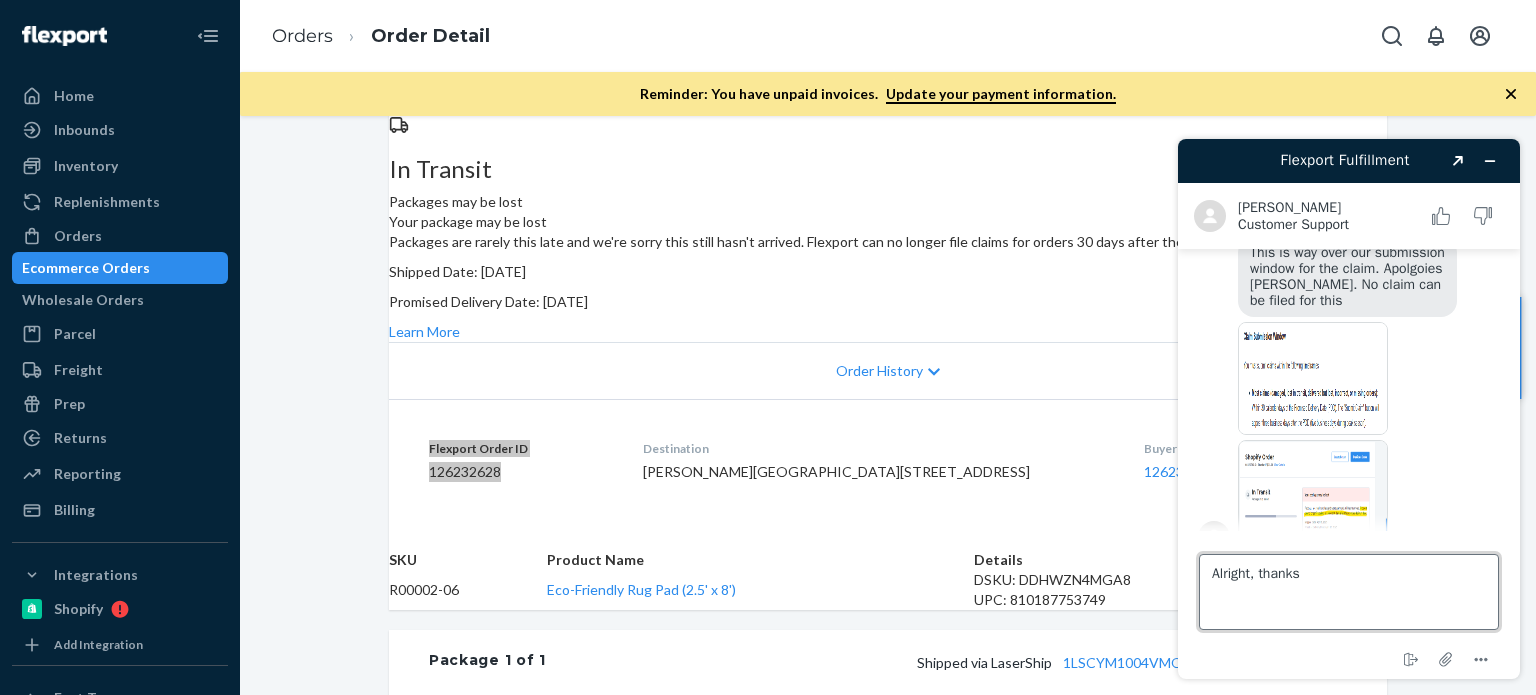 type on "Alright, thanks!" 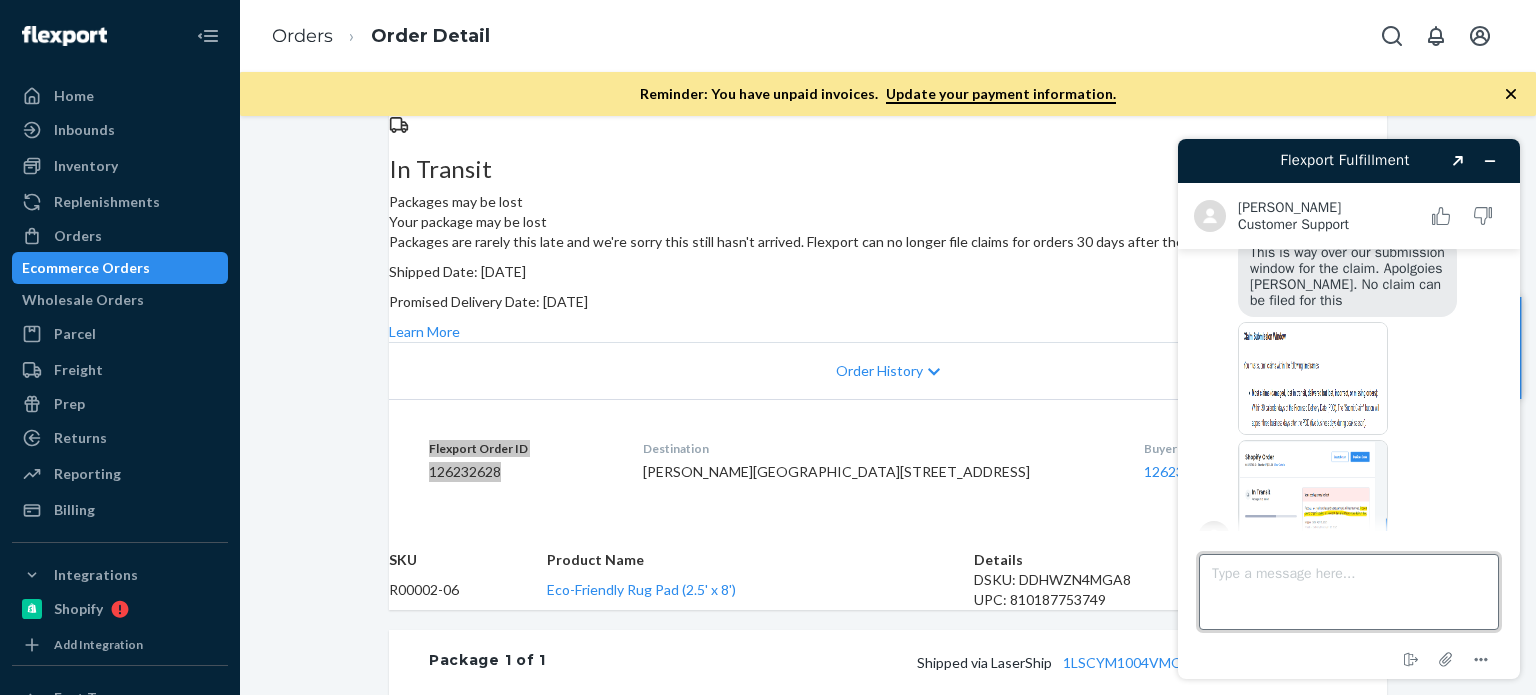 scroll, scrollTop: 520, scrollLeft: 0, axis: vertical 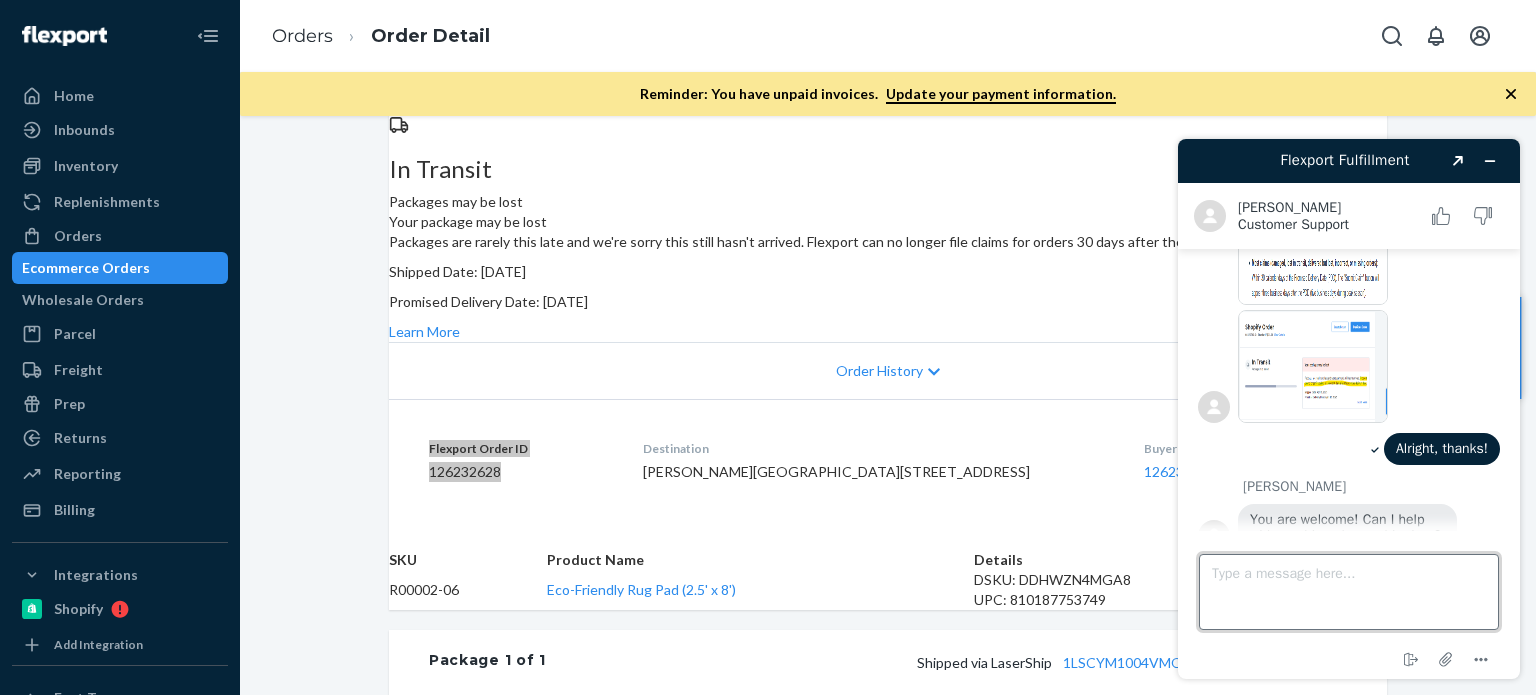 click on "Type a message here..." at bounding box center (1349, 592) 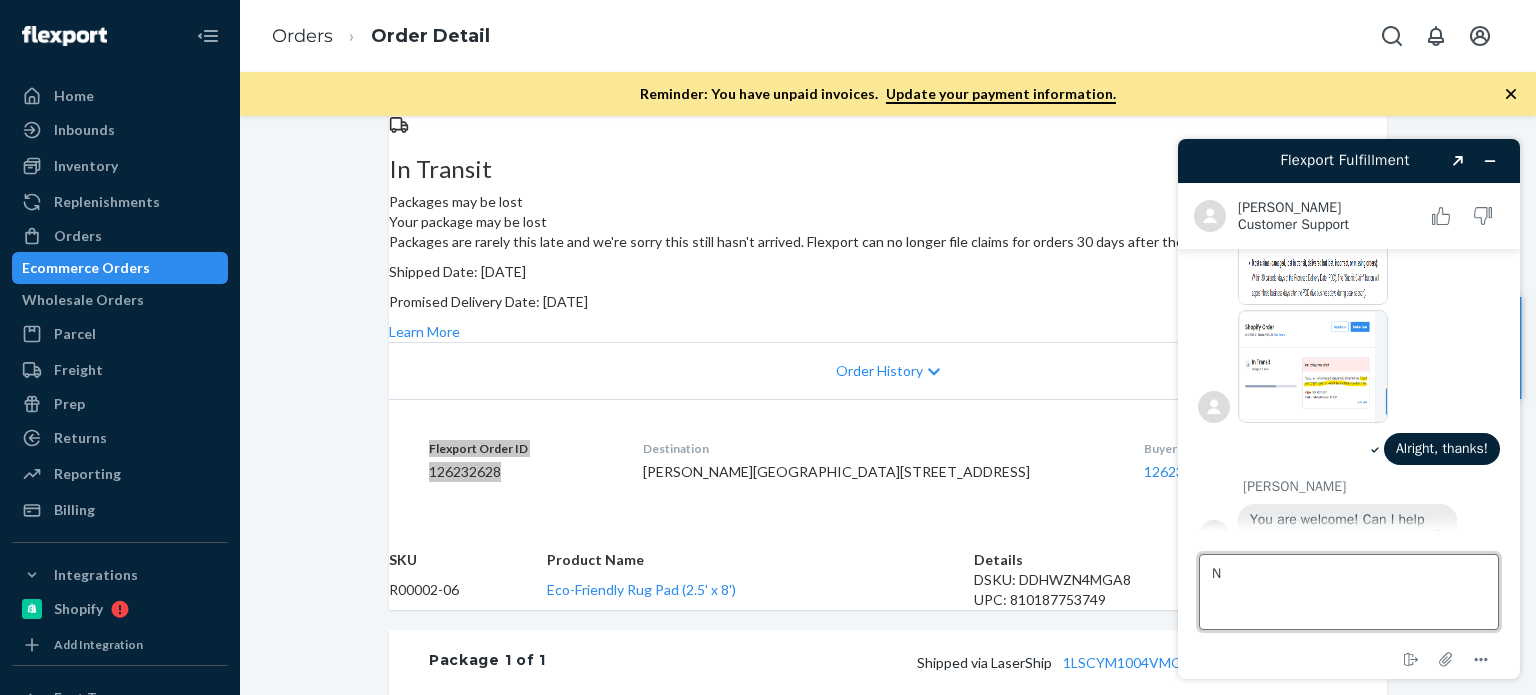 type on "No" 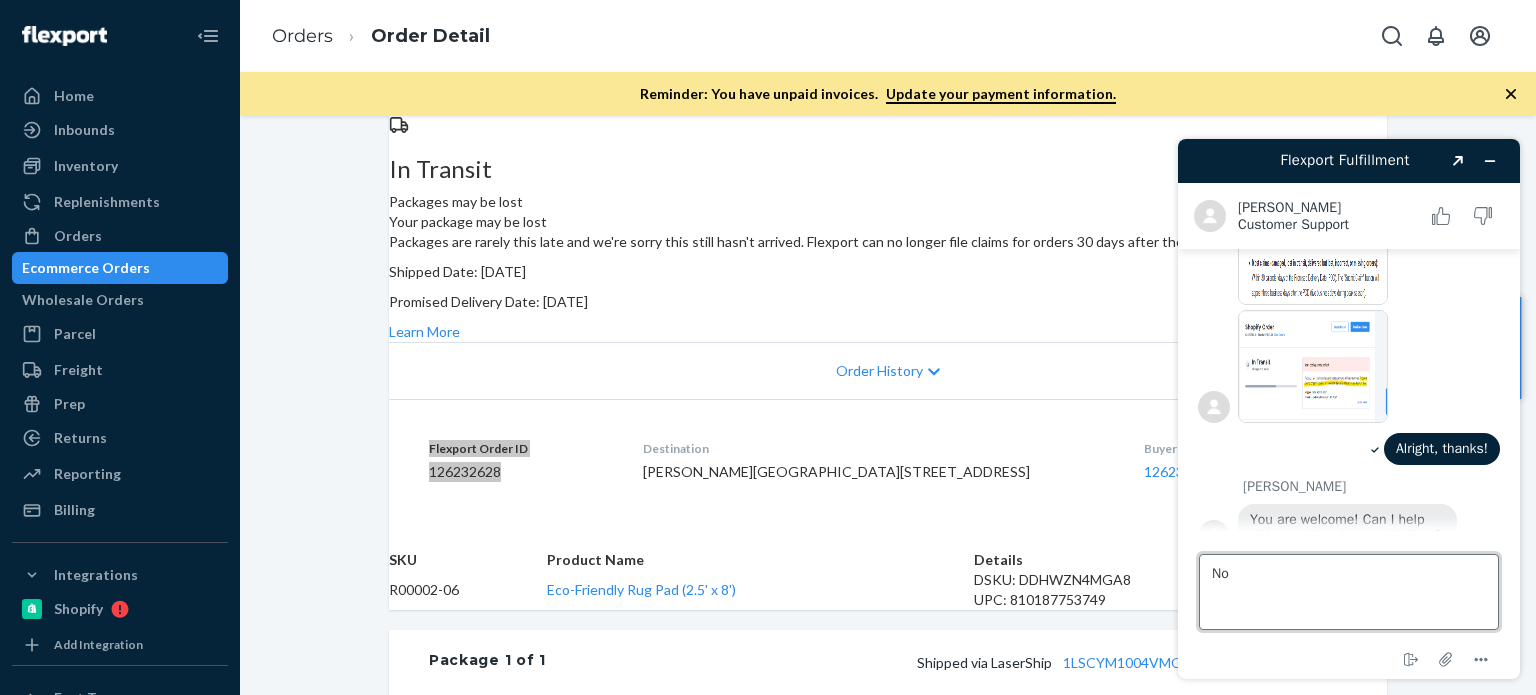 type 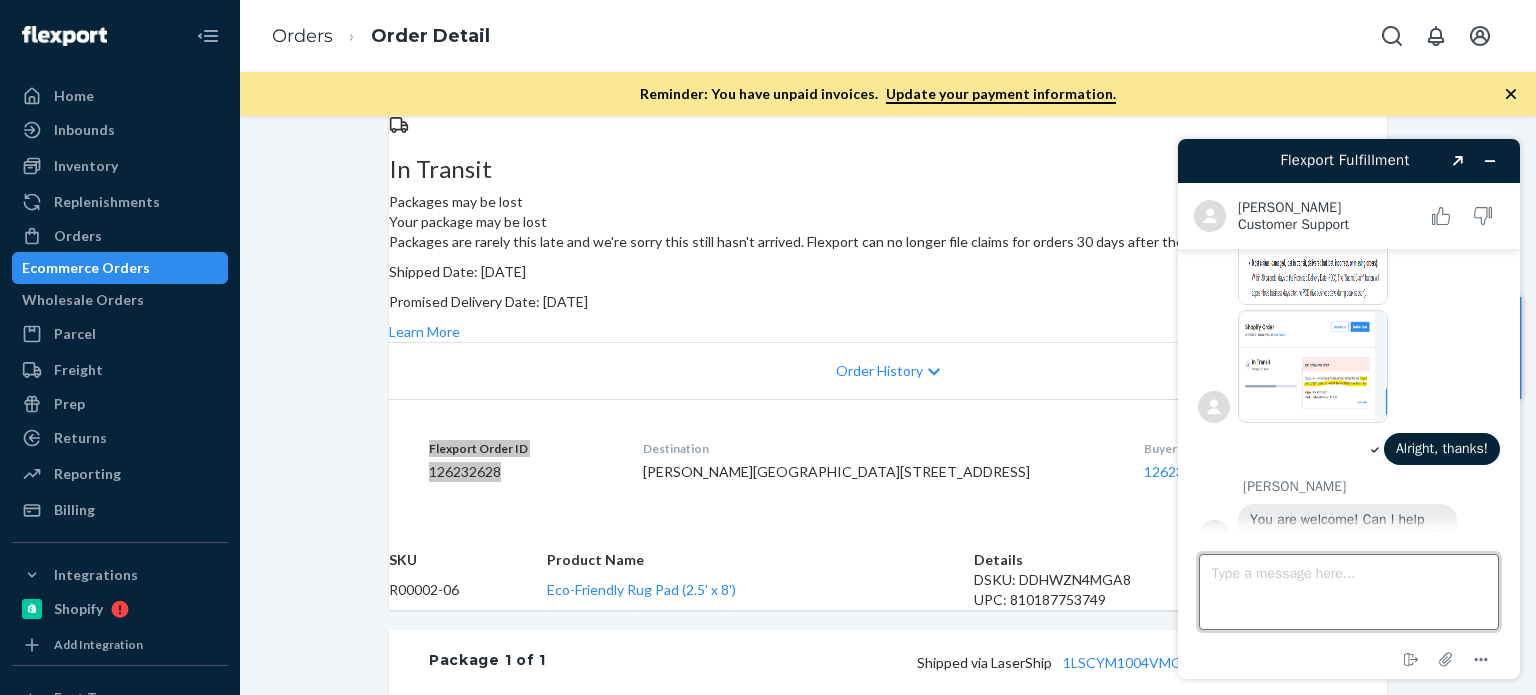scroll, scrollTop: 649, scrollLeft: 0, axis: vertical 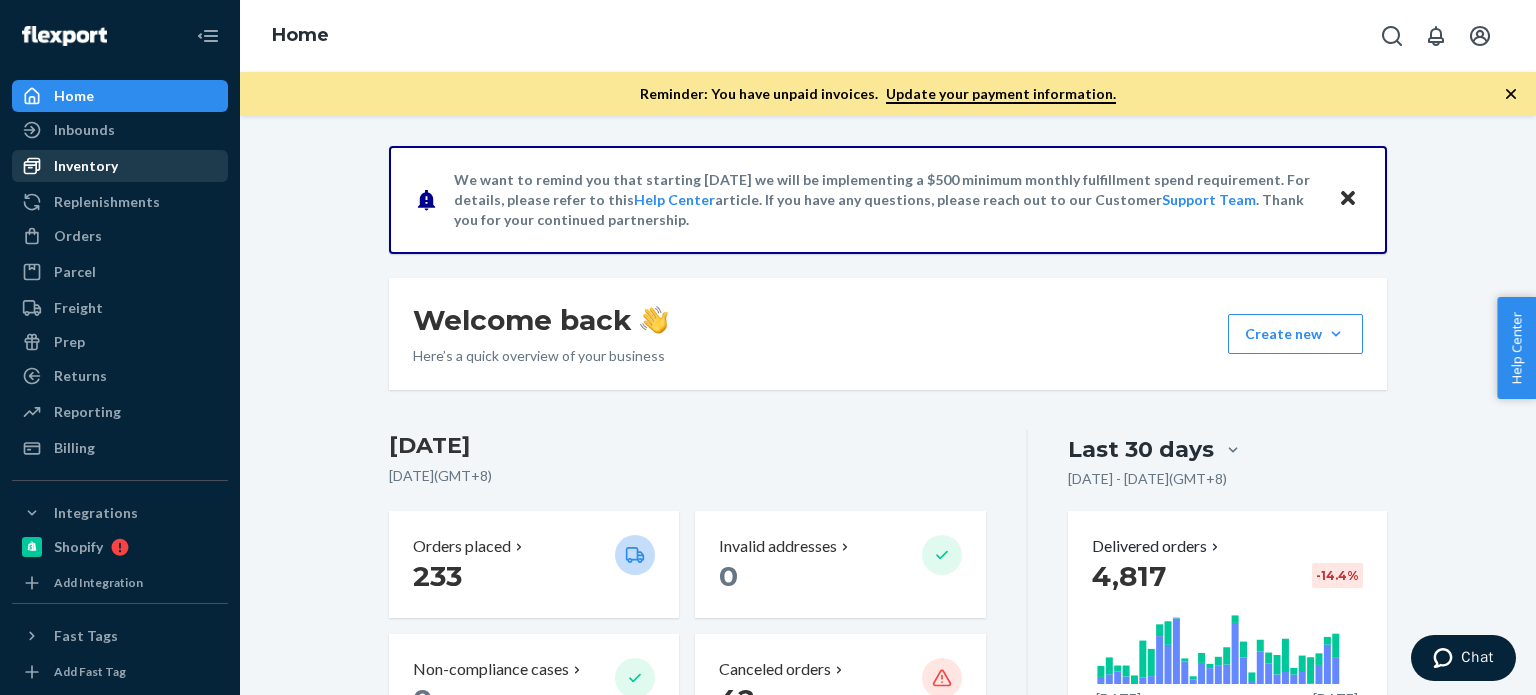 click on "Inventory" at bounding box center [120, 166] 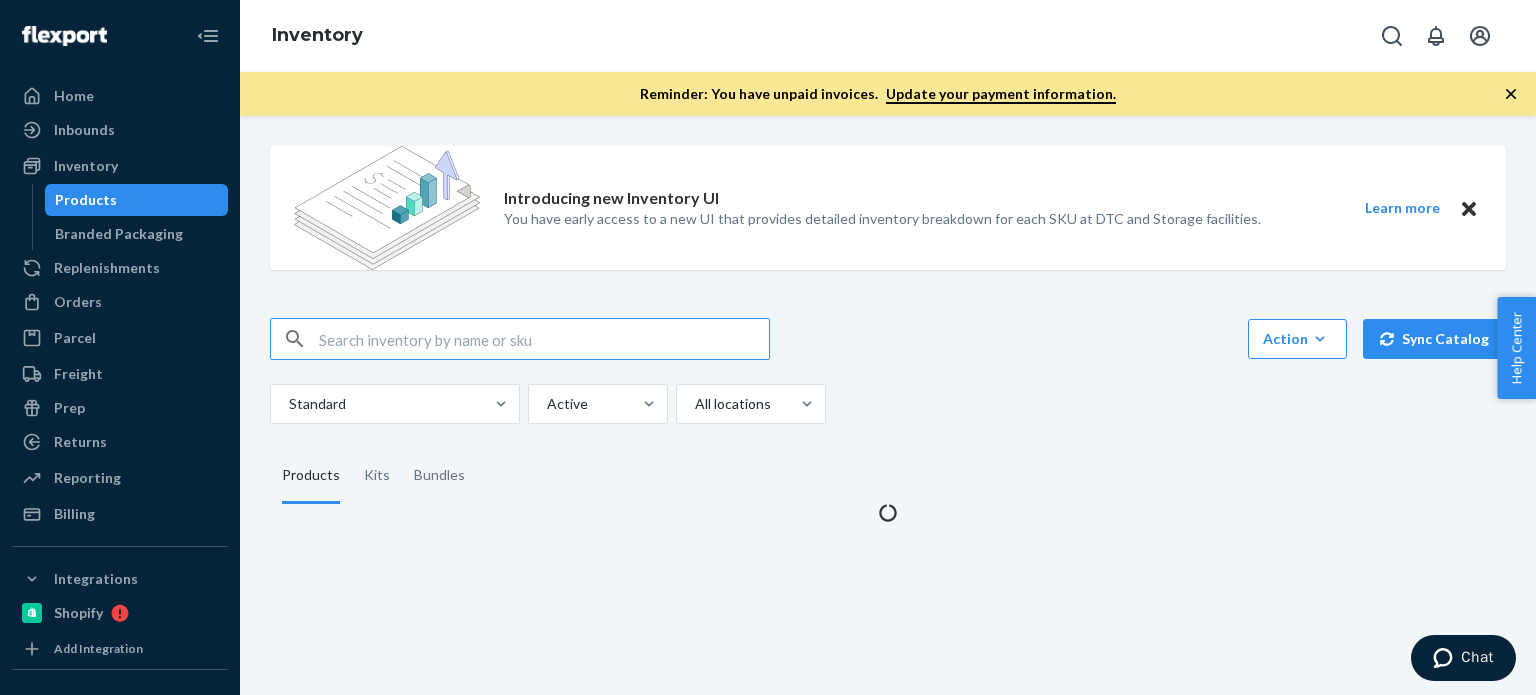 click at bounding box center [544, 339] 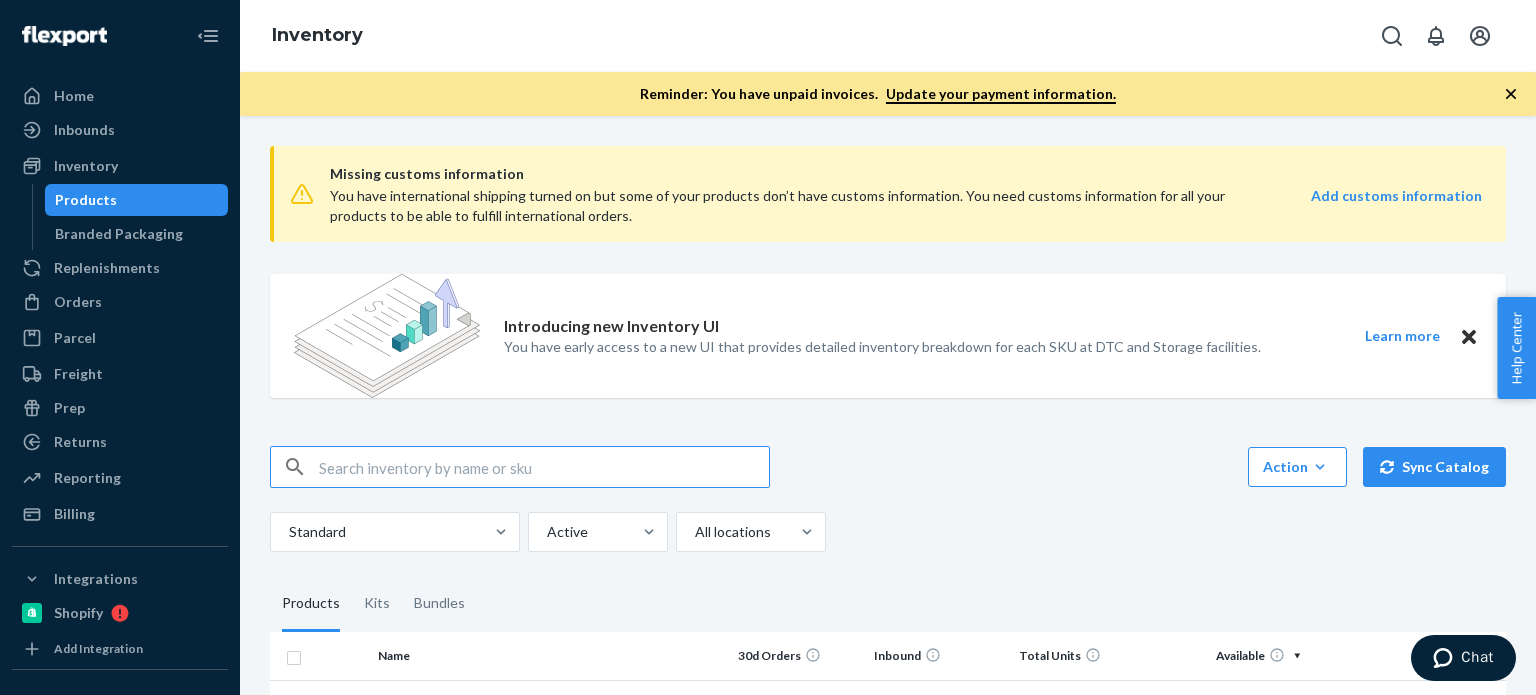 paste on "435723" 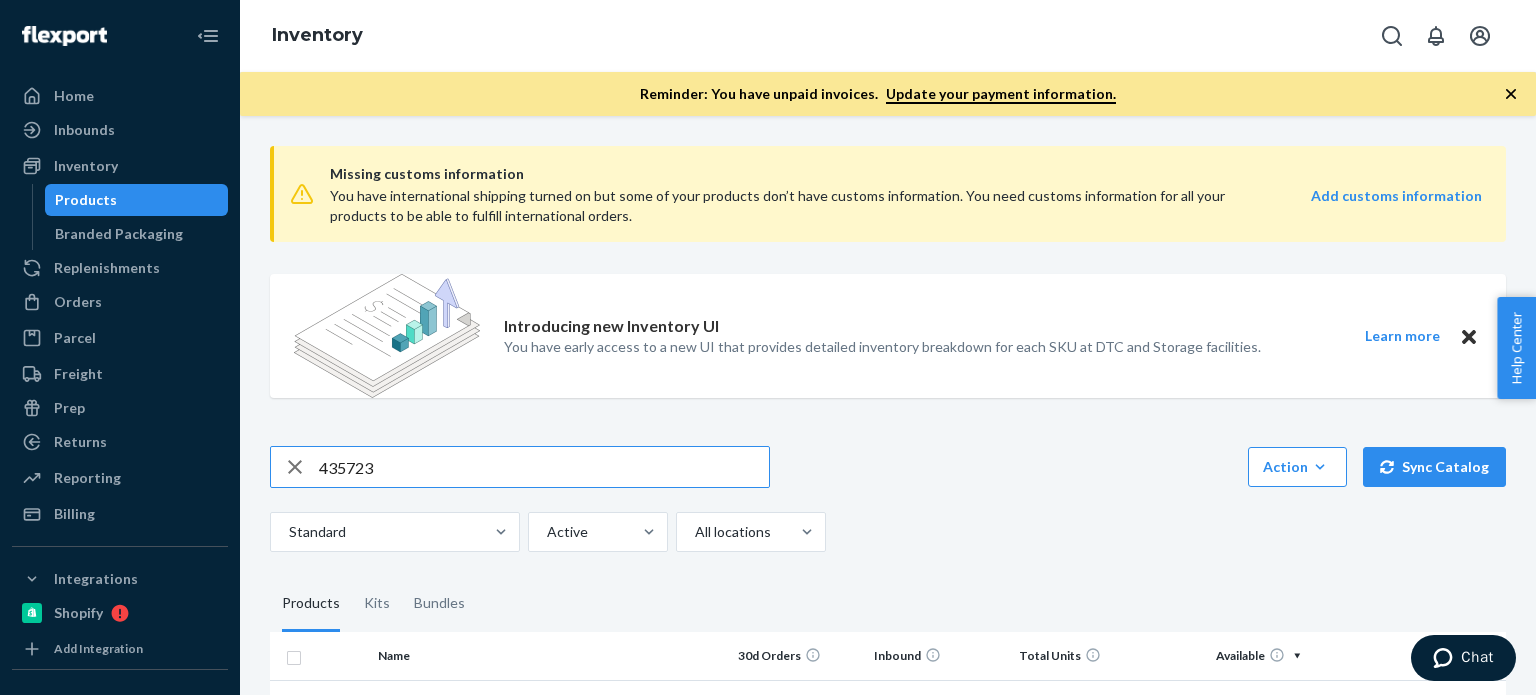 click on "435723" at bounding box center (544, 467) 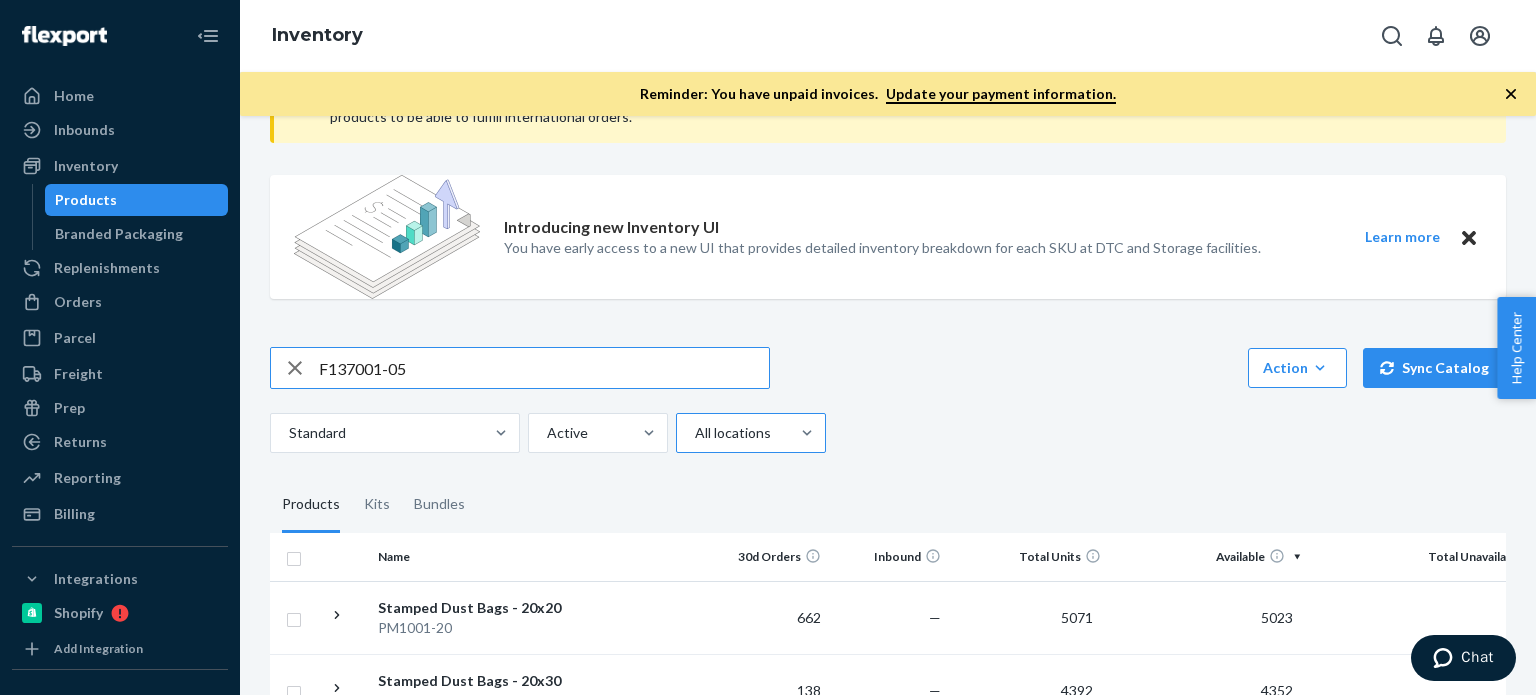 scroll, scrollTop: 100, scrollLeft: 0, axis: vertical 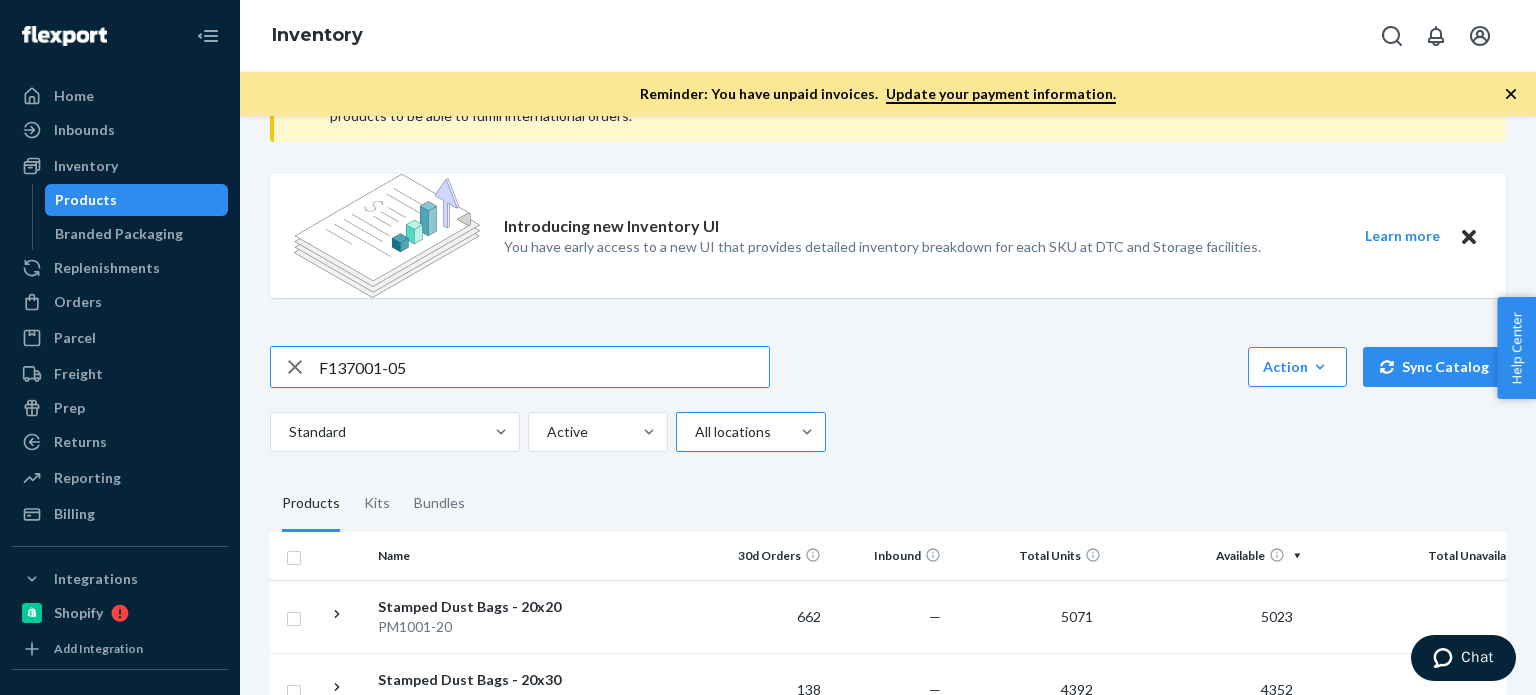type on "F137001-05" 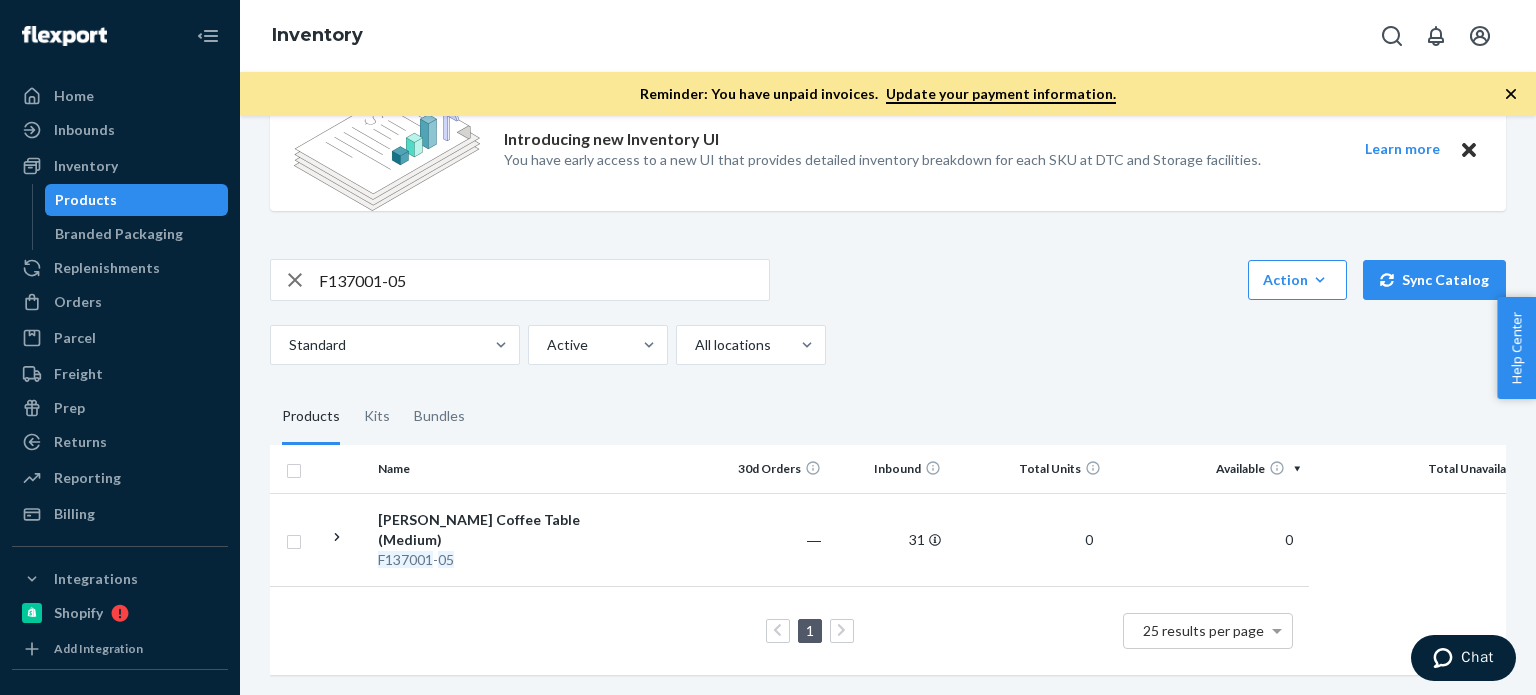 scroll, scrollTop: 200, scrollLeft: 0, axis: vertical 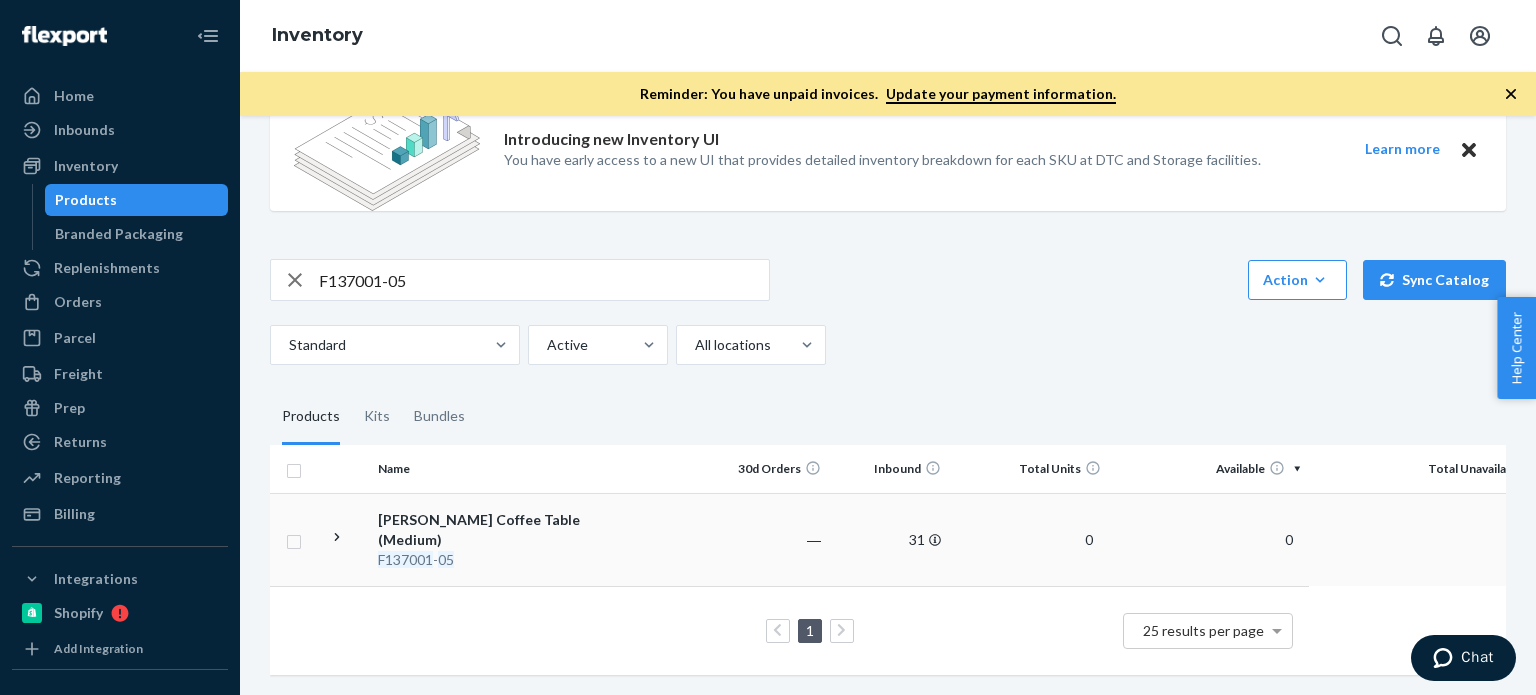 click on "Ora Wicker Coffee Table (Medium) F137001 - 05" at bounding box center (482, 539) 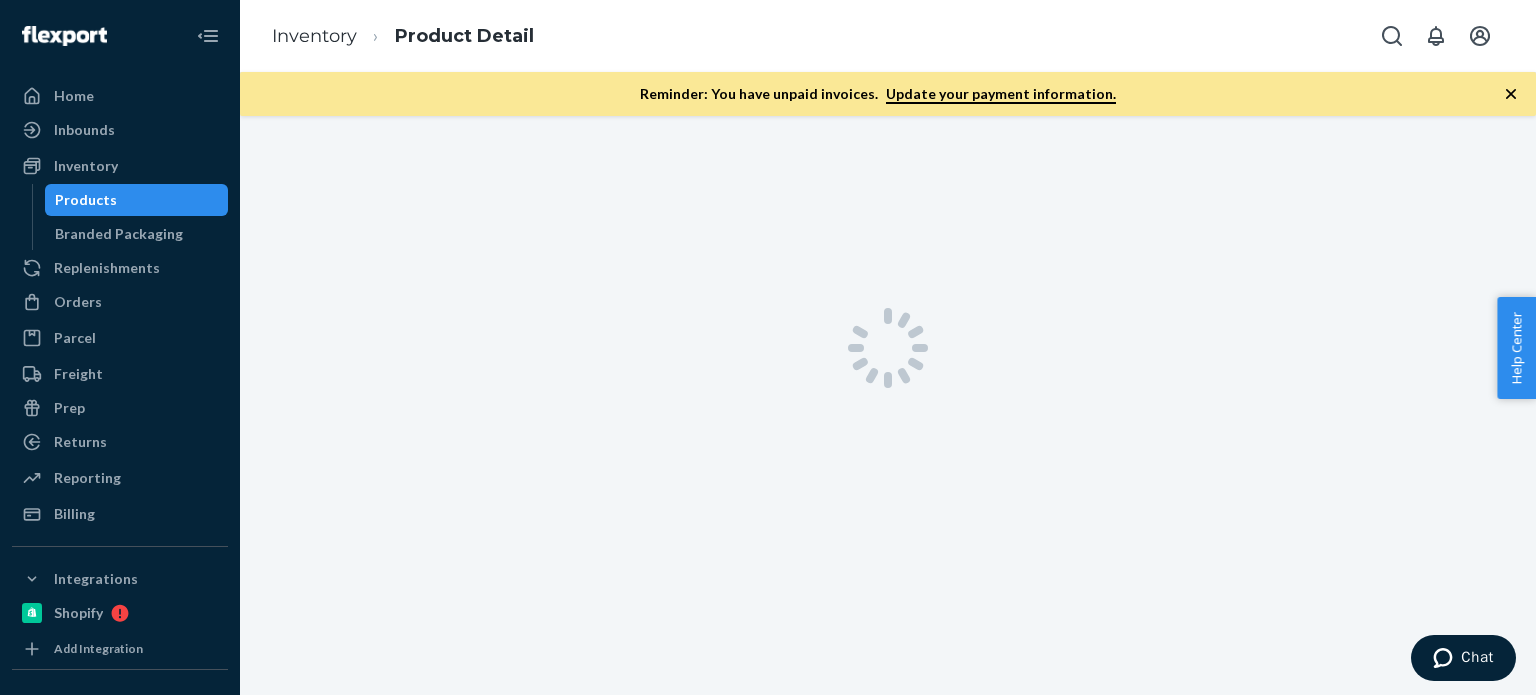 scroll, scrollTop: 0, scrollLeft: 0, axis: both 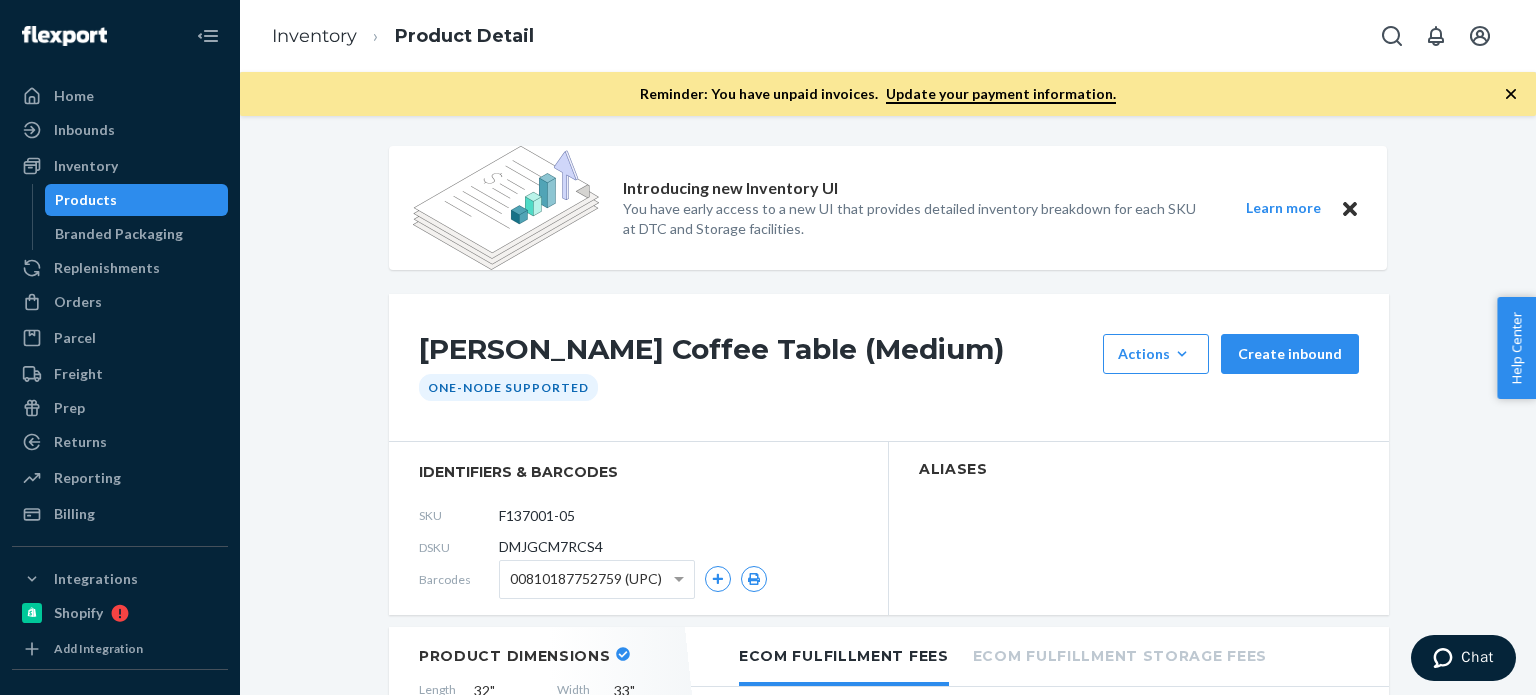click on "Ora Wicker Coffee Table (Medium)" at bounding box center [756, 354] 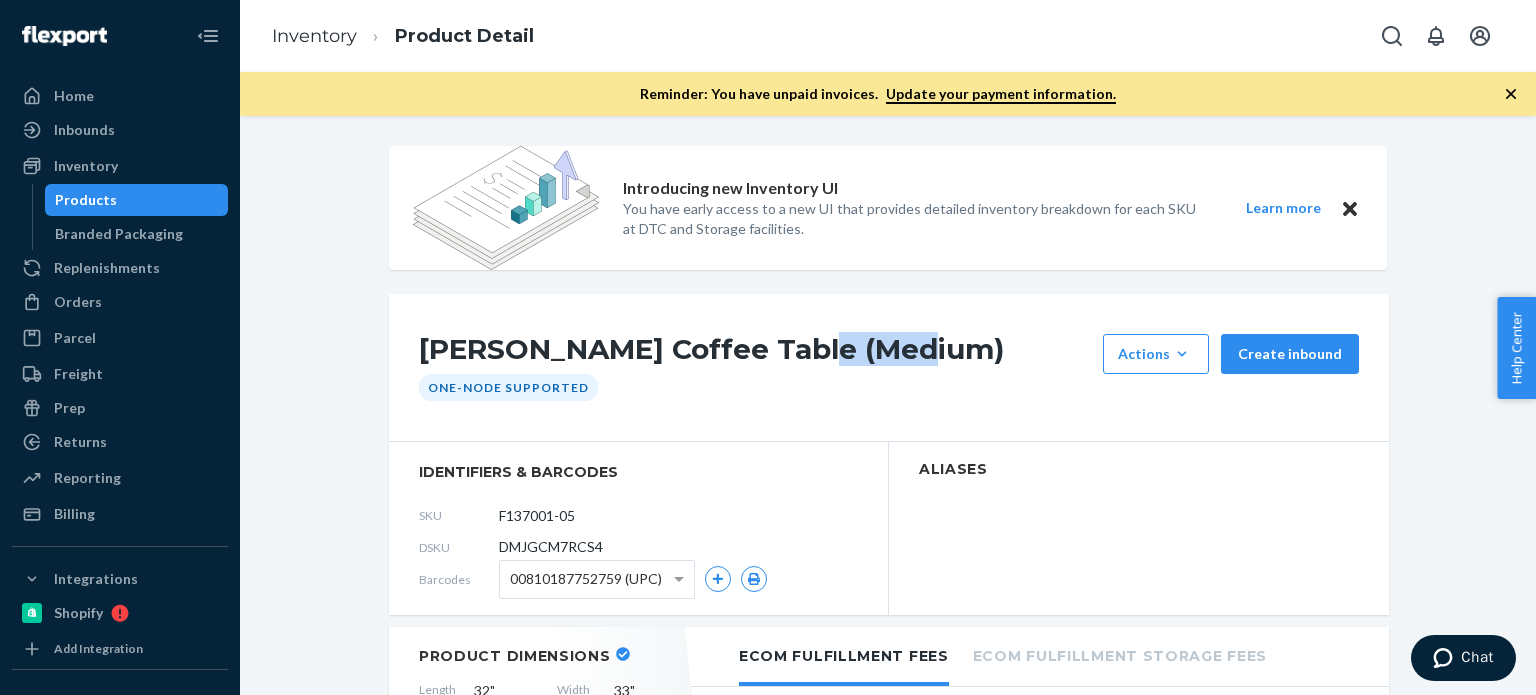 click on "Ora Wicker Coffee Table (Medium)" at bounding box center [756, 354] 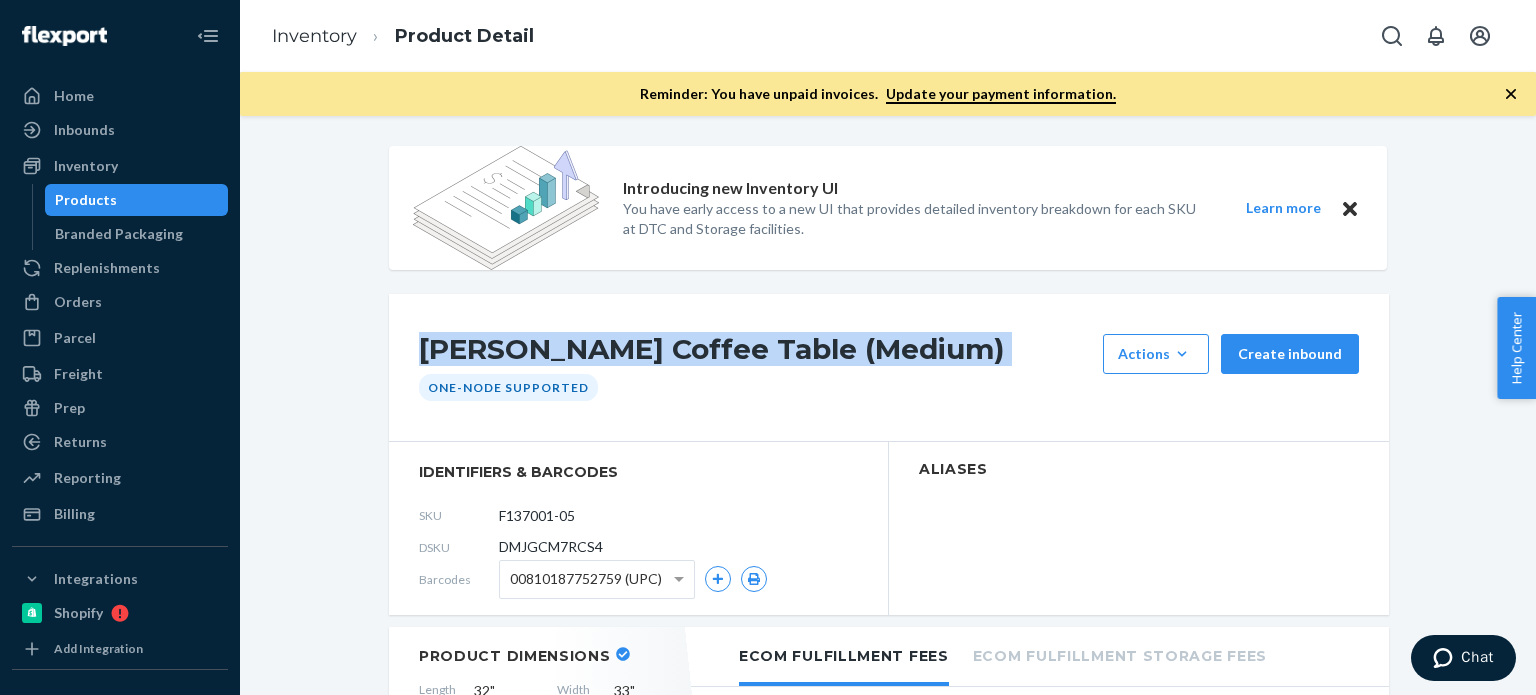 click on "Ora Wicker Coffee Table (Medium)" at bounding box center [756, 354] 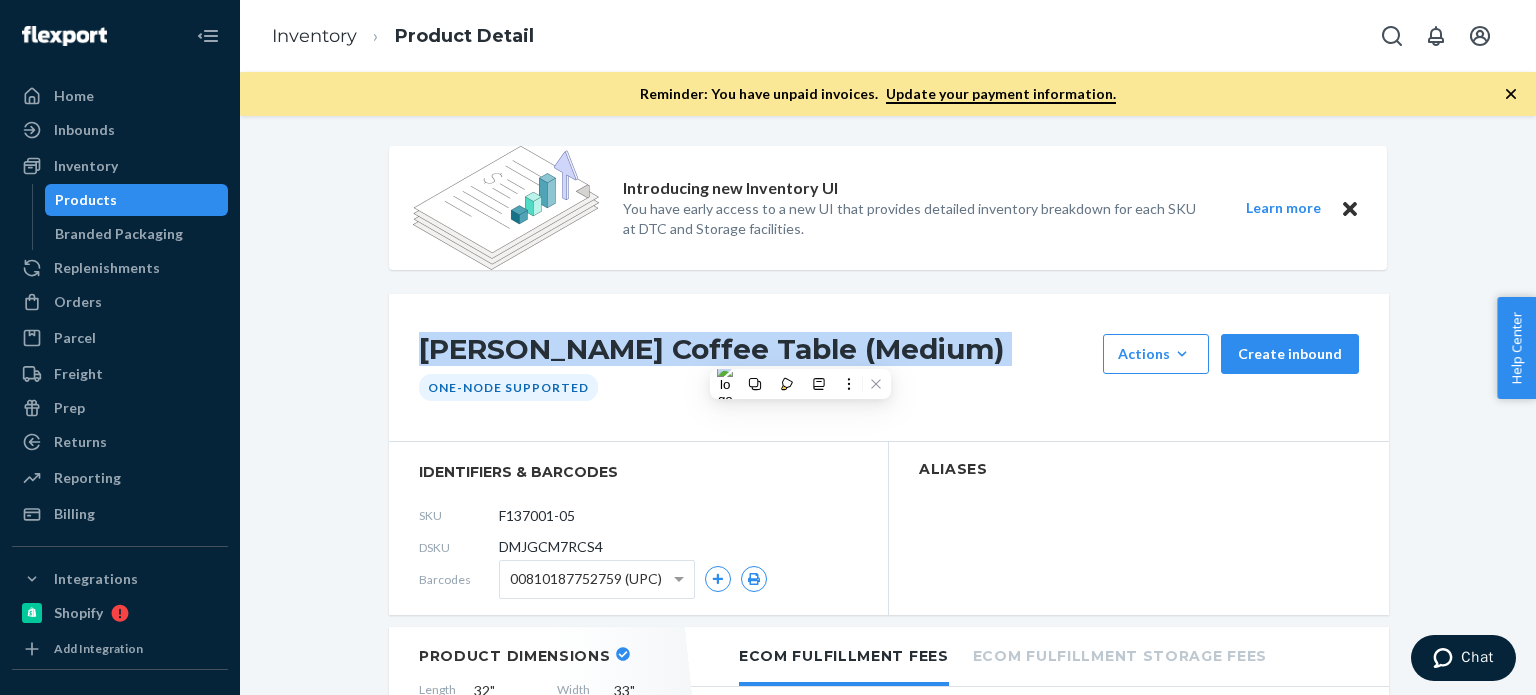 copy on "Ora Wicker Coffee Table (Medium)" 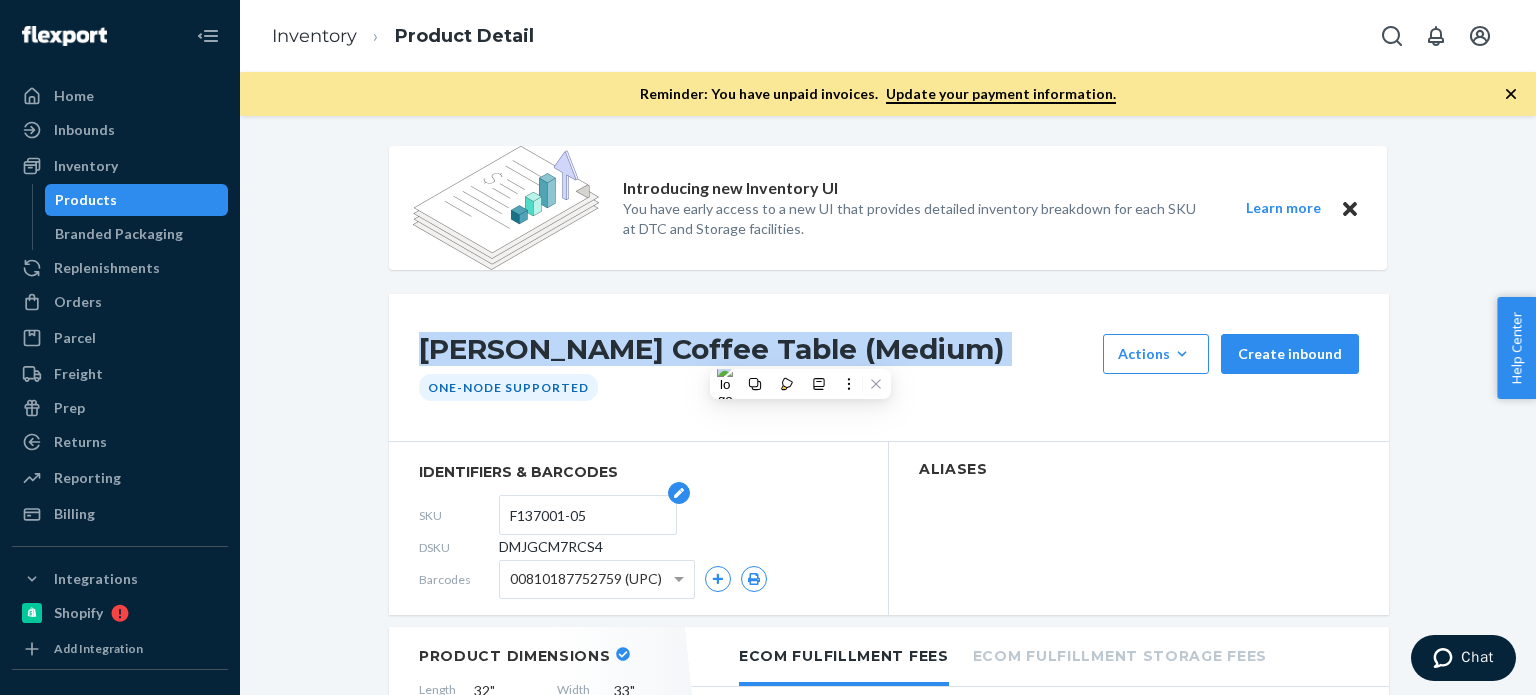 click on "F137001-05" at bounding box center (588, 515) 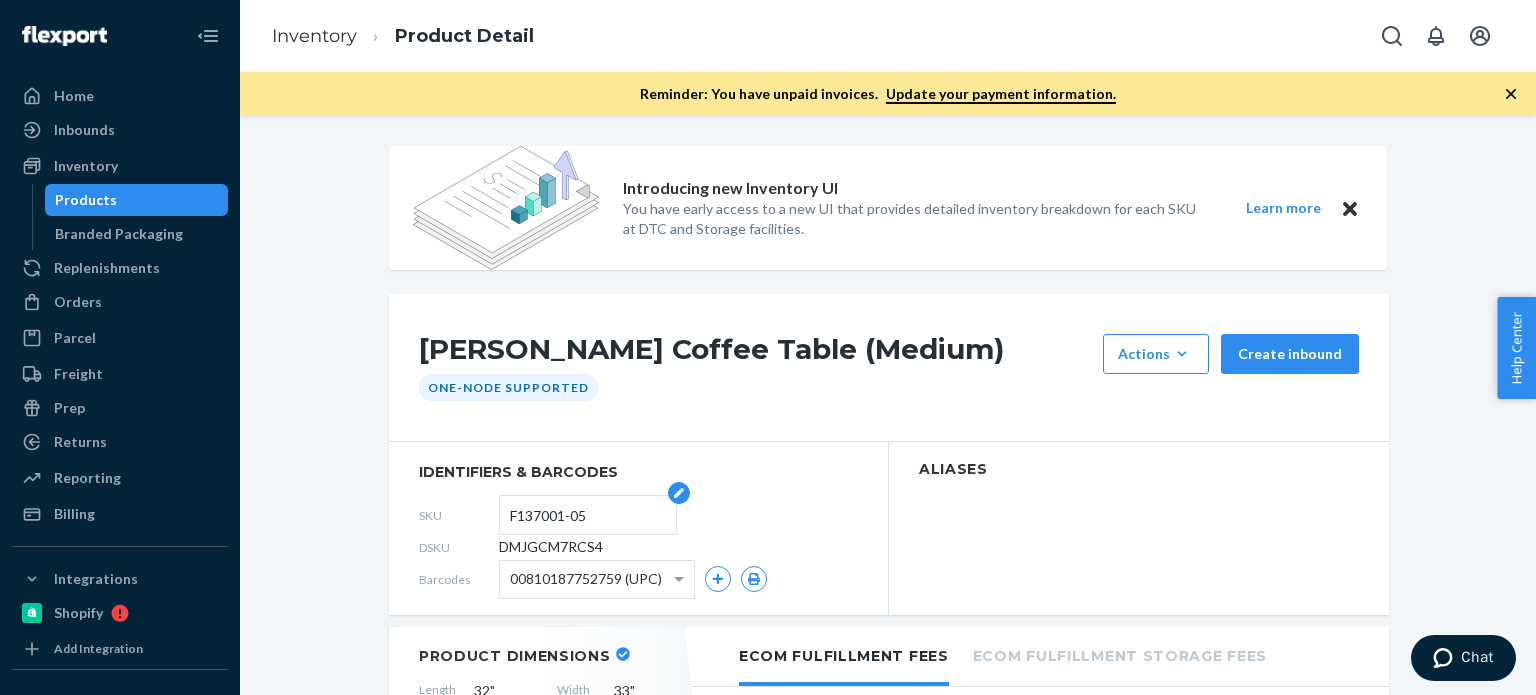 click on "F137001-05" at bounding box center (588, 515) 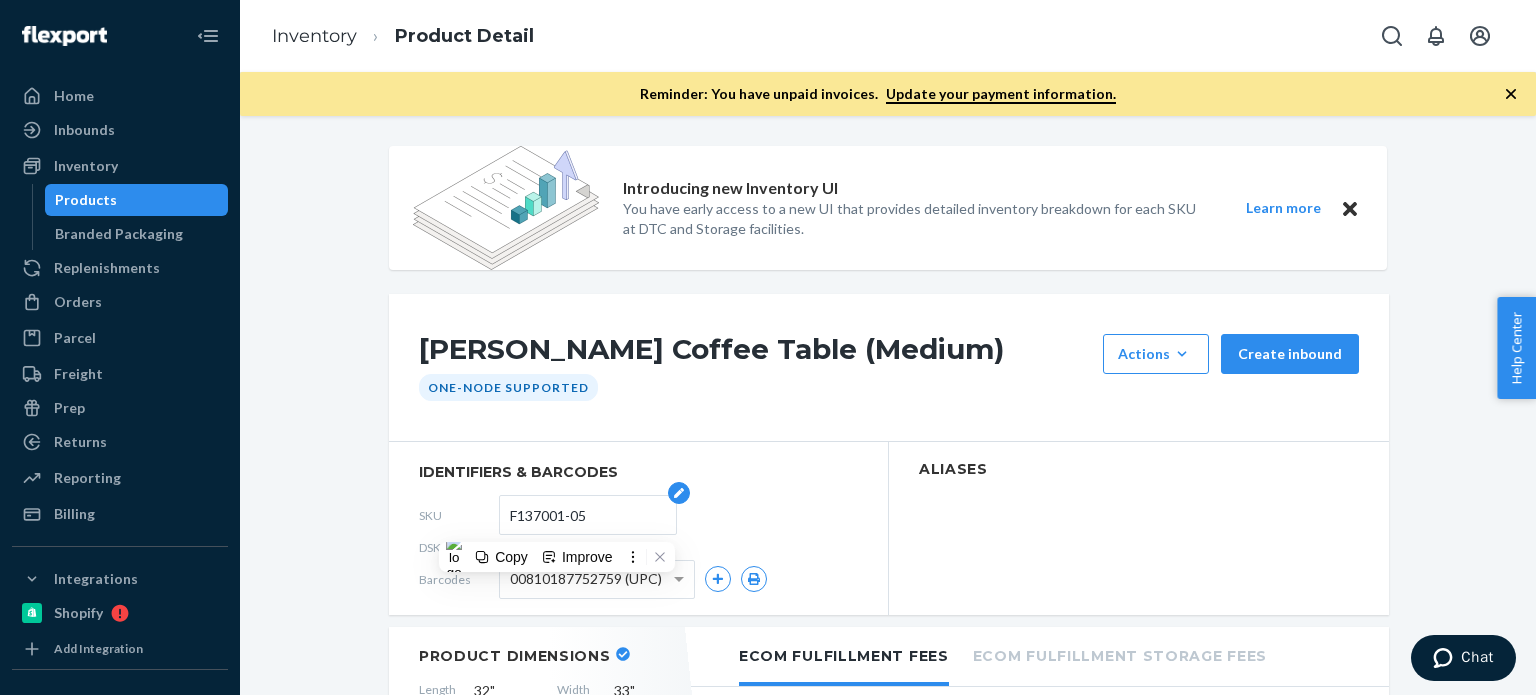 click on "F137001-05" at bounding box center [588, 515] 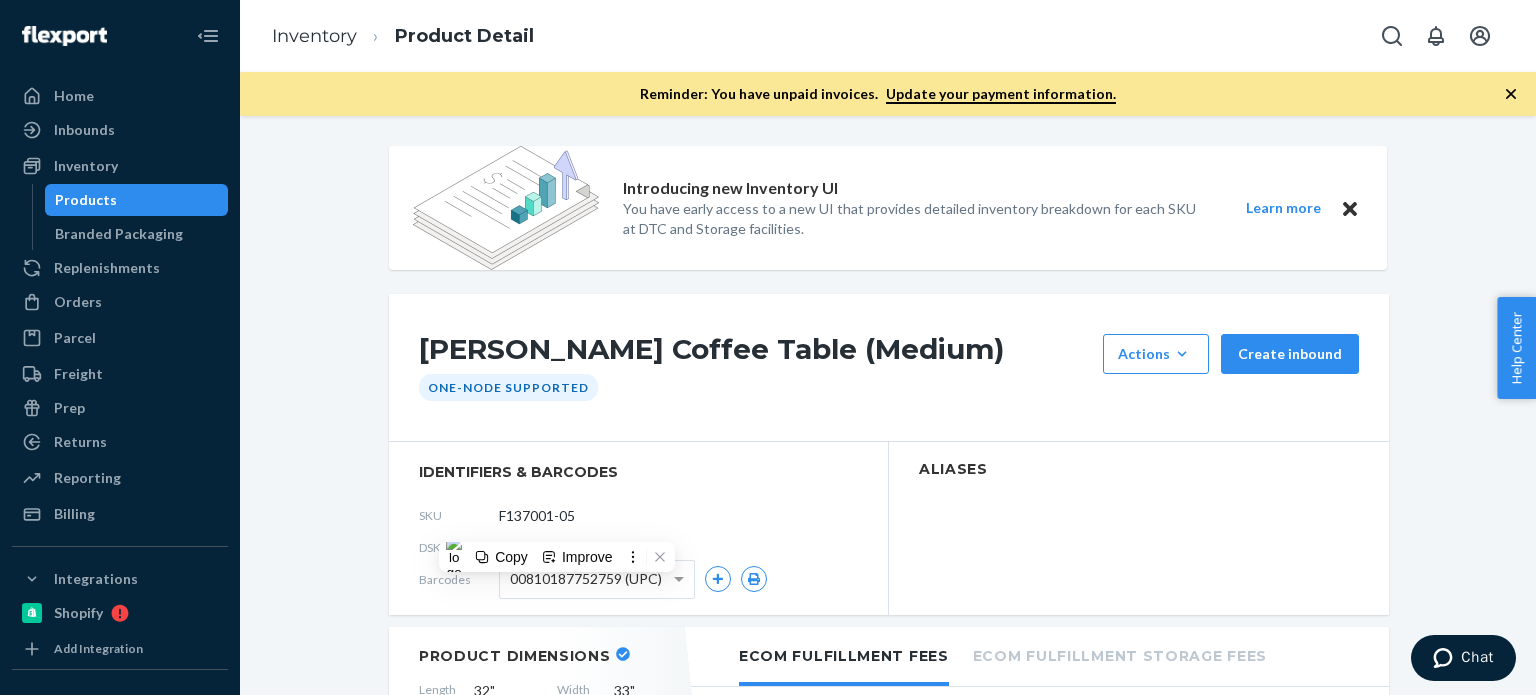 click on "Introducing new Inventory UI You have early access to a new UI that provides detailed inventory breakdown for each SKU at DTC and Storage facilities. Learn more Ora Wicker Coffee Table (Medium) Actions Add components Hide Create inbound One-Node Supported identifiers & barcodes SKU F137001-05 DSKU DMJGCM7RCS4 Barcodes 00810187752759 (UPC) Aliases Product Dimensions Length 32 " Width 33 " Height 16.5 " Weight 16 lb Ecom Fulfillment Fees Ecom Fulfillment Storage Fees Service Level Standard Units 1 Packaging Ready to Ship Ship in own container (SIOC) with no additional packaging. Fulfillment fee is charged per order and will be calculated based on the dimensions and weight of the package and how far it travels. You can download the rate card  here . PRODUCT CATEGORY Product category Other (no special packaging) Contains battery No Products accepted by Flexport Customs Information Country Of Origin Country Tariff Code Search Tariff Code Customs Description Customs Value Inventory Inbound 31 Available 0 + 0 + 0 +" at bounding box center (888, 1601) 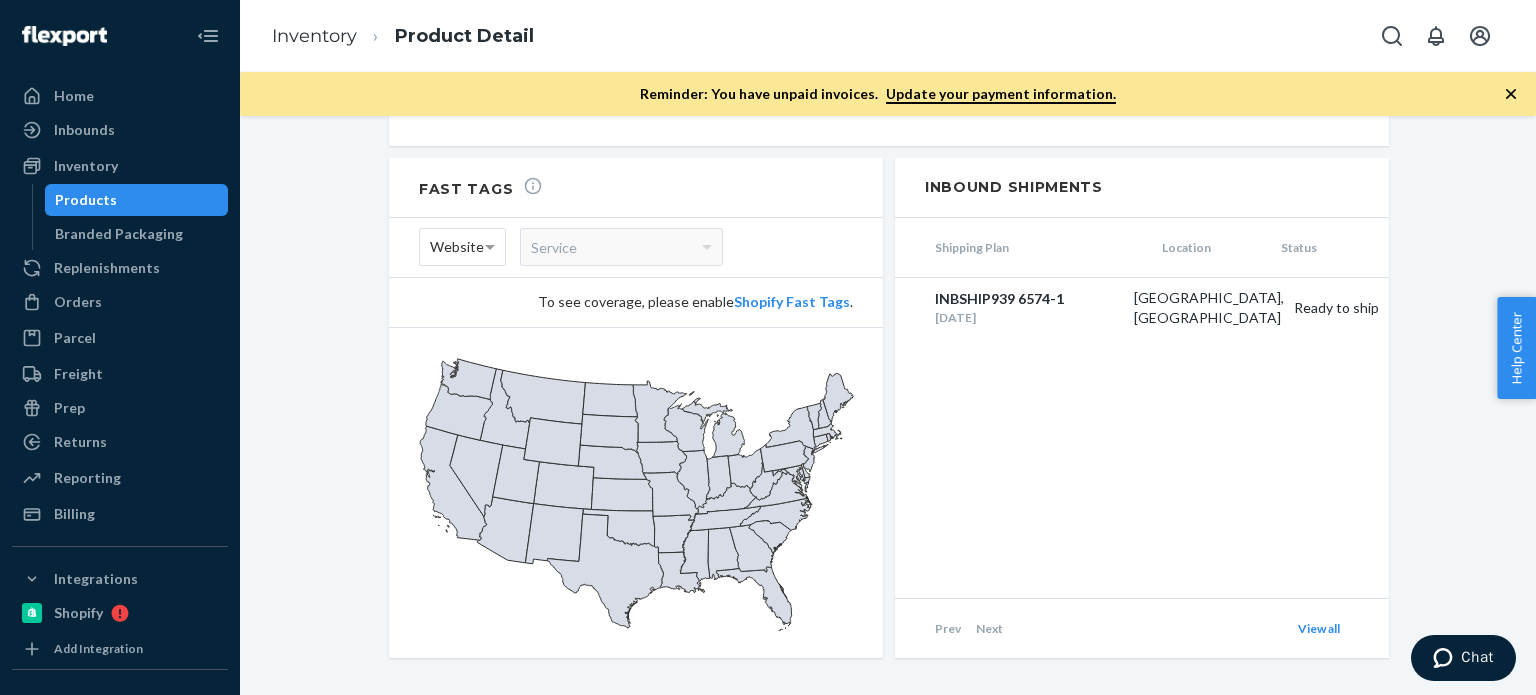 scroll, scrollTop: 2340, scrollLeft: 0, axis: vertical 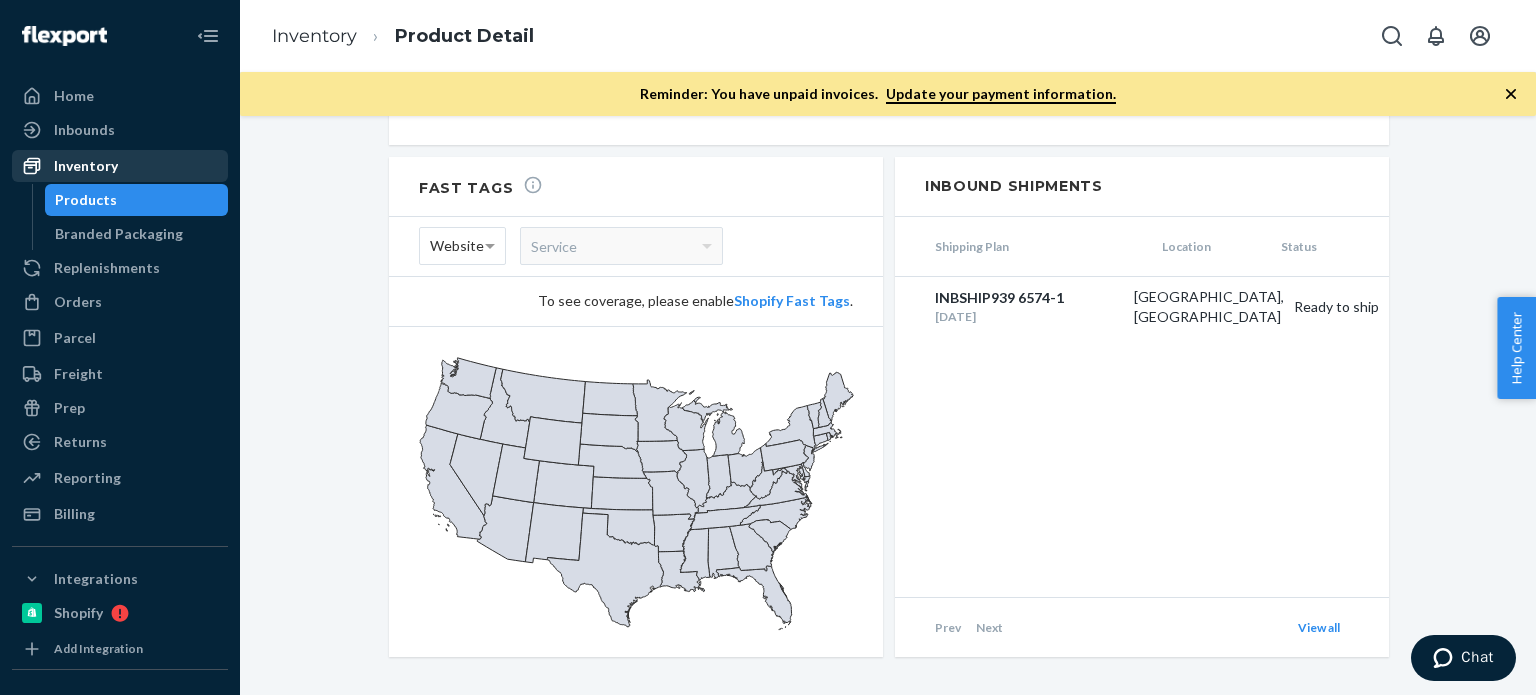 click on "Inventory" at bounding box center [86, 166] 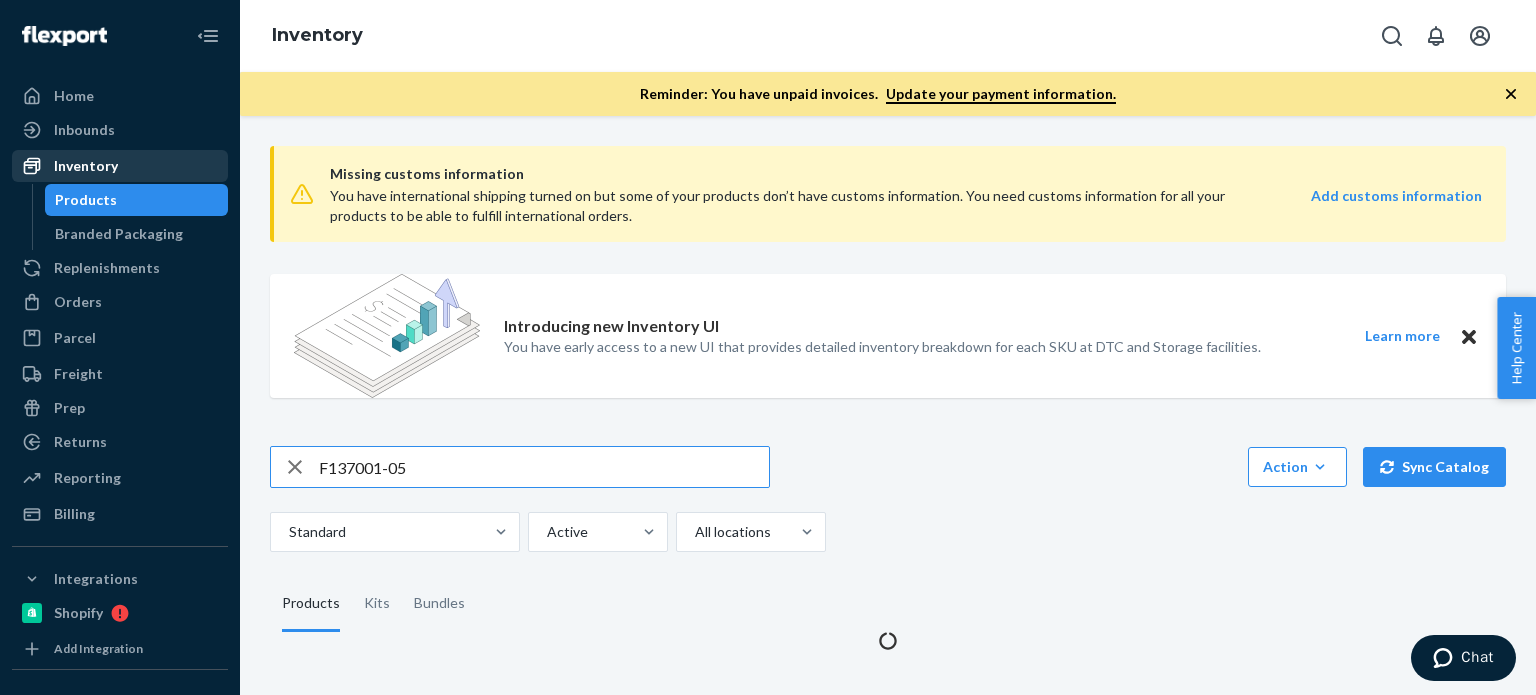 scroll, scrollTop: 0, scrollLeft: 0, axis: both 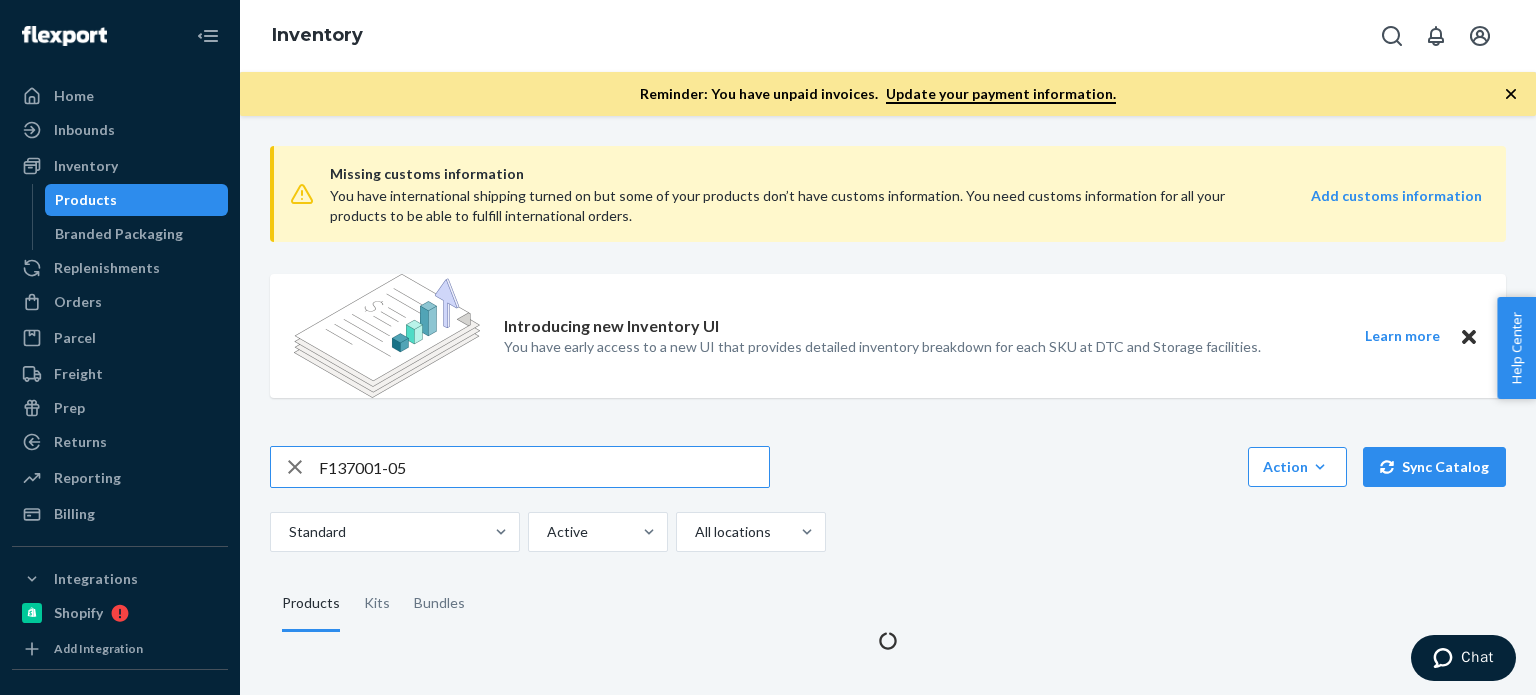 click on "F137001-05" at bounding box center (544, 467) 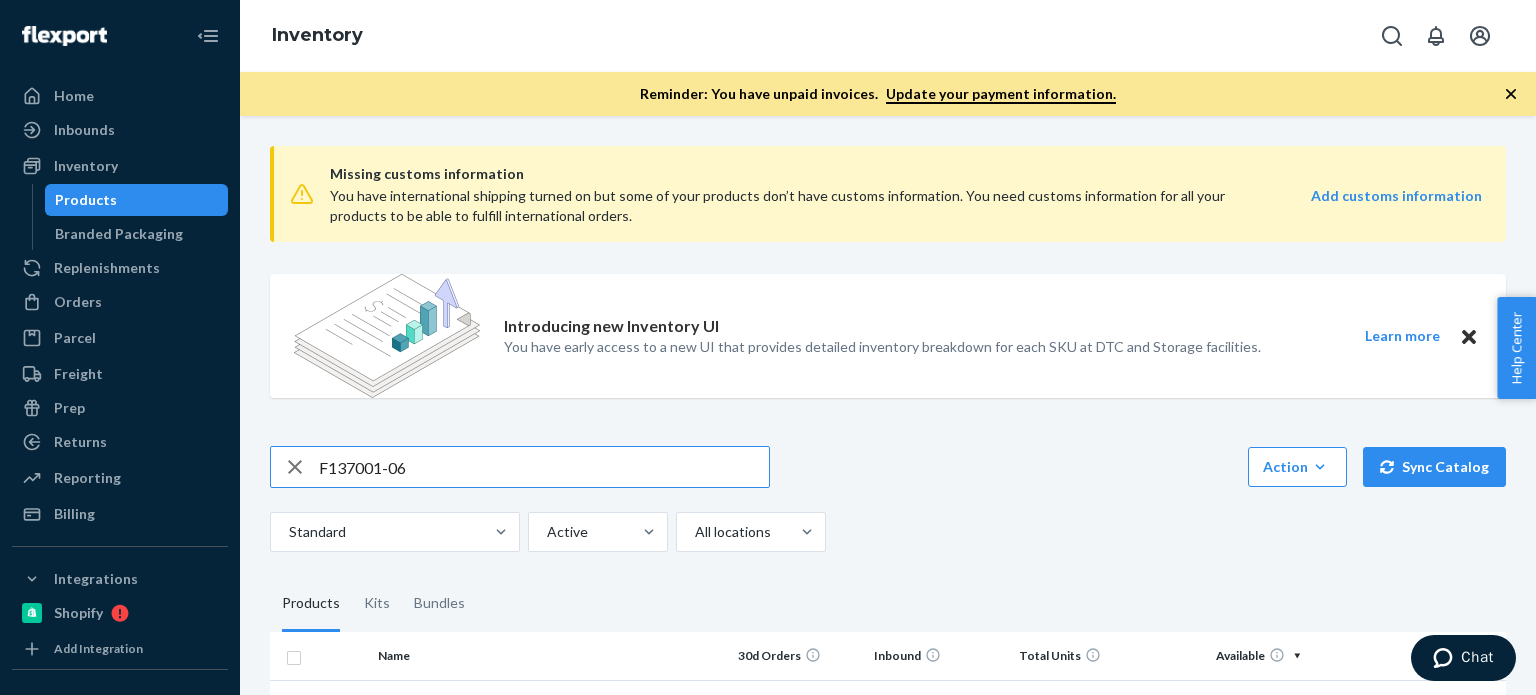 type on "F137001-06" 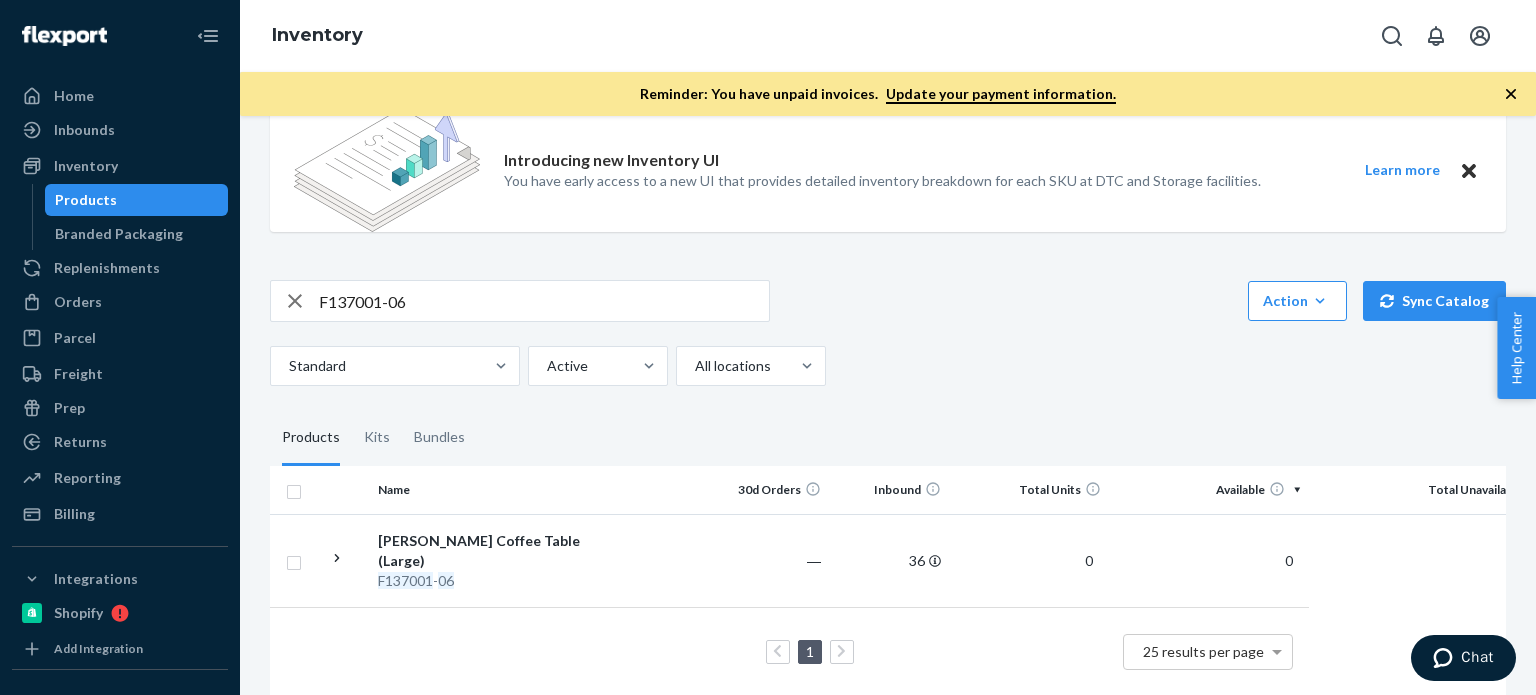 scroll, scrollTop: 180, scrollLeft: 0, axis: vertical 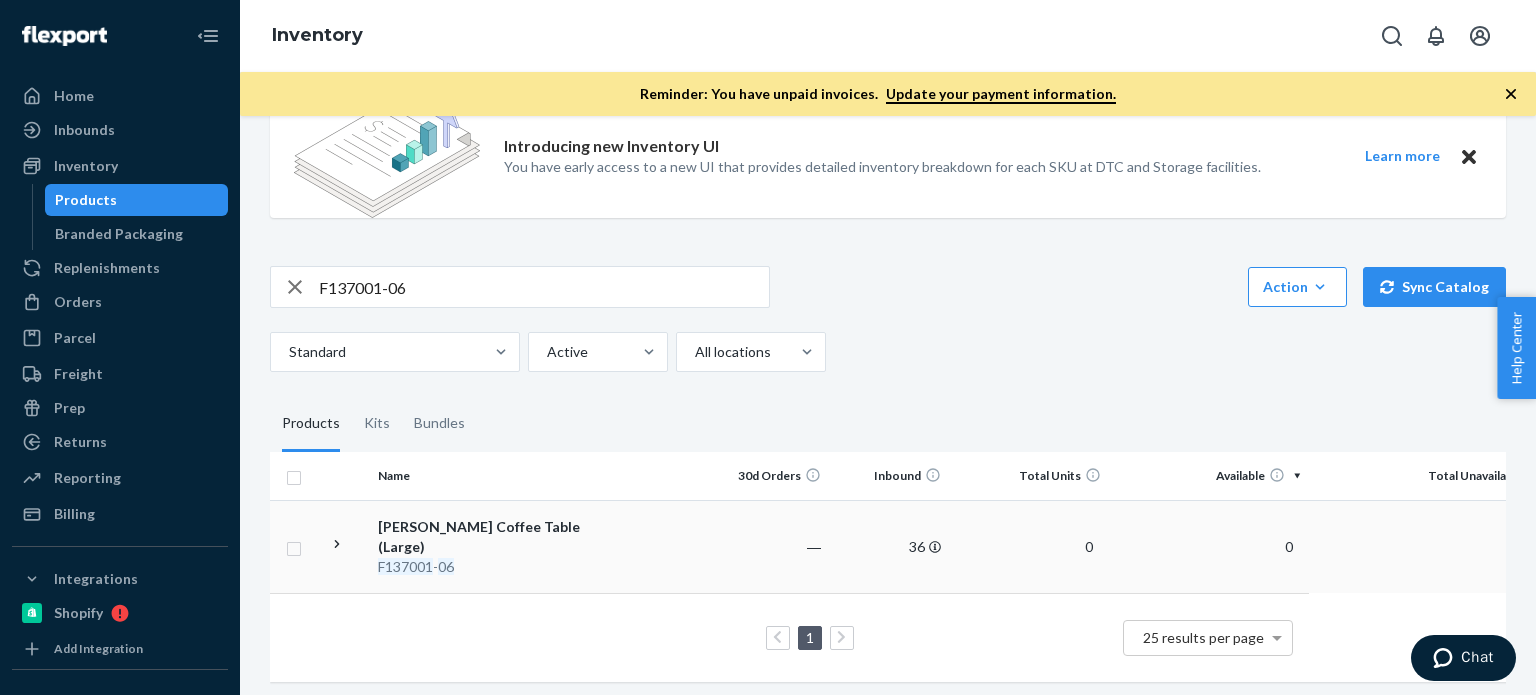 click on "F137001 - 06" at bounding box center (482, 567) 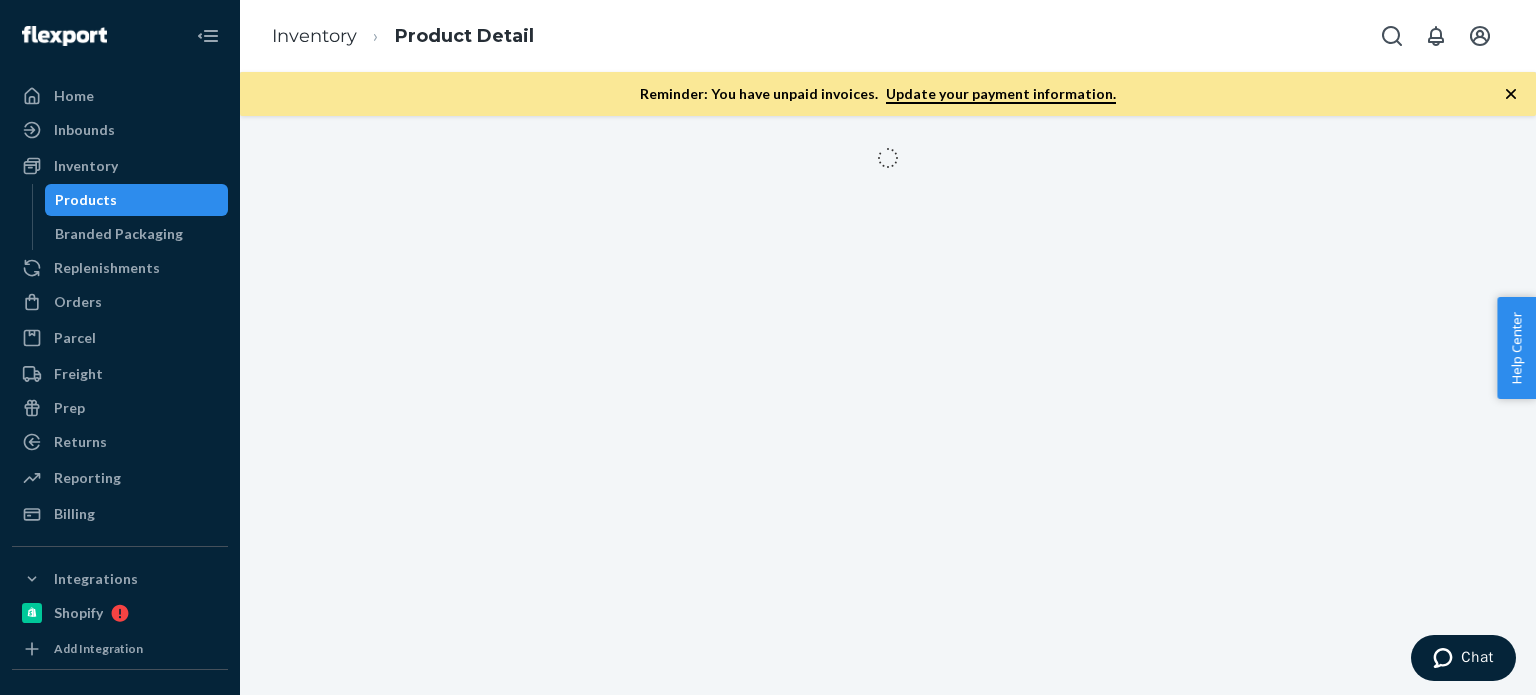 scroll, scrollTop: 0, scrollLeft: 0, axis: both 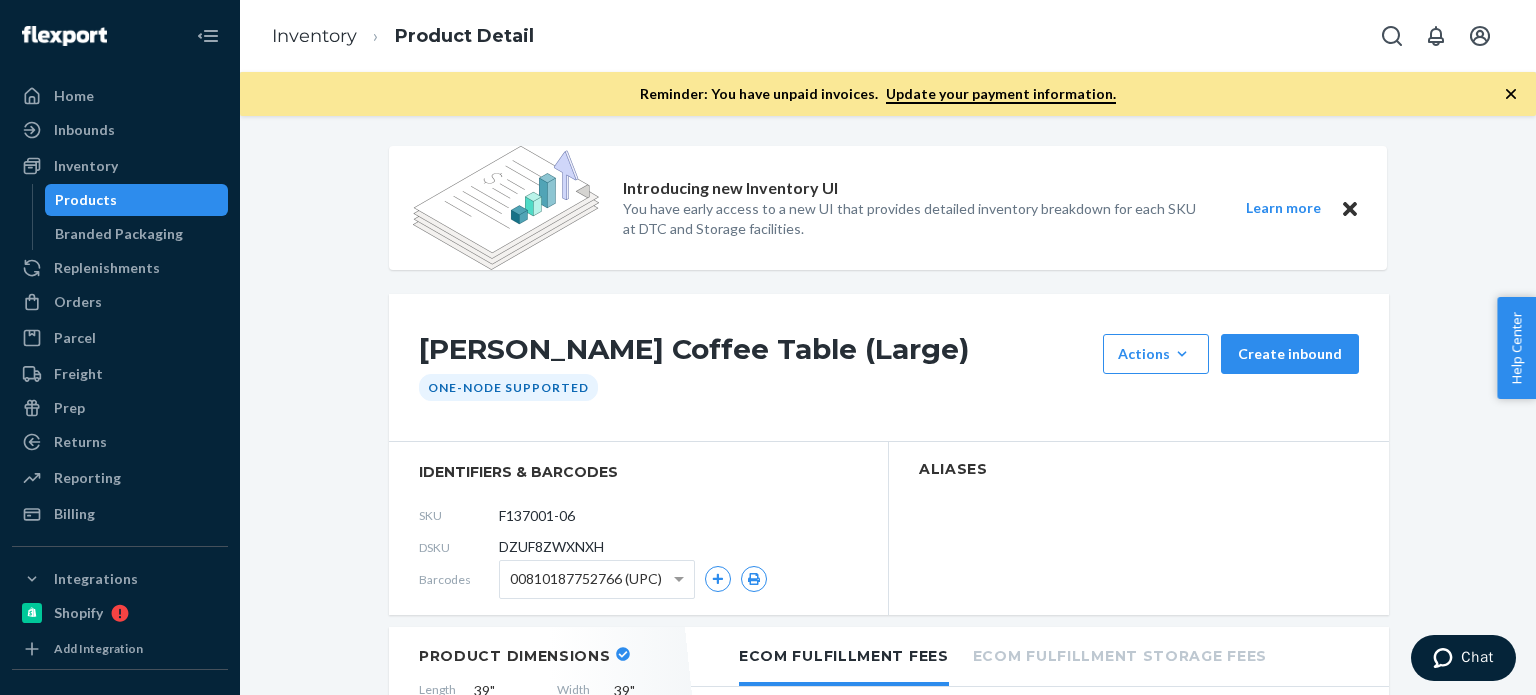 click on "Ora Wicker Coffee Table (Large)" at bounding box center [756, 354] 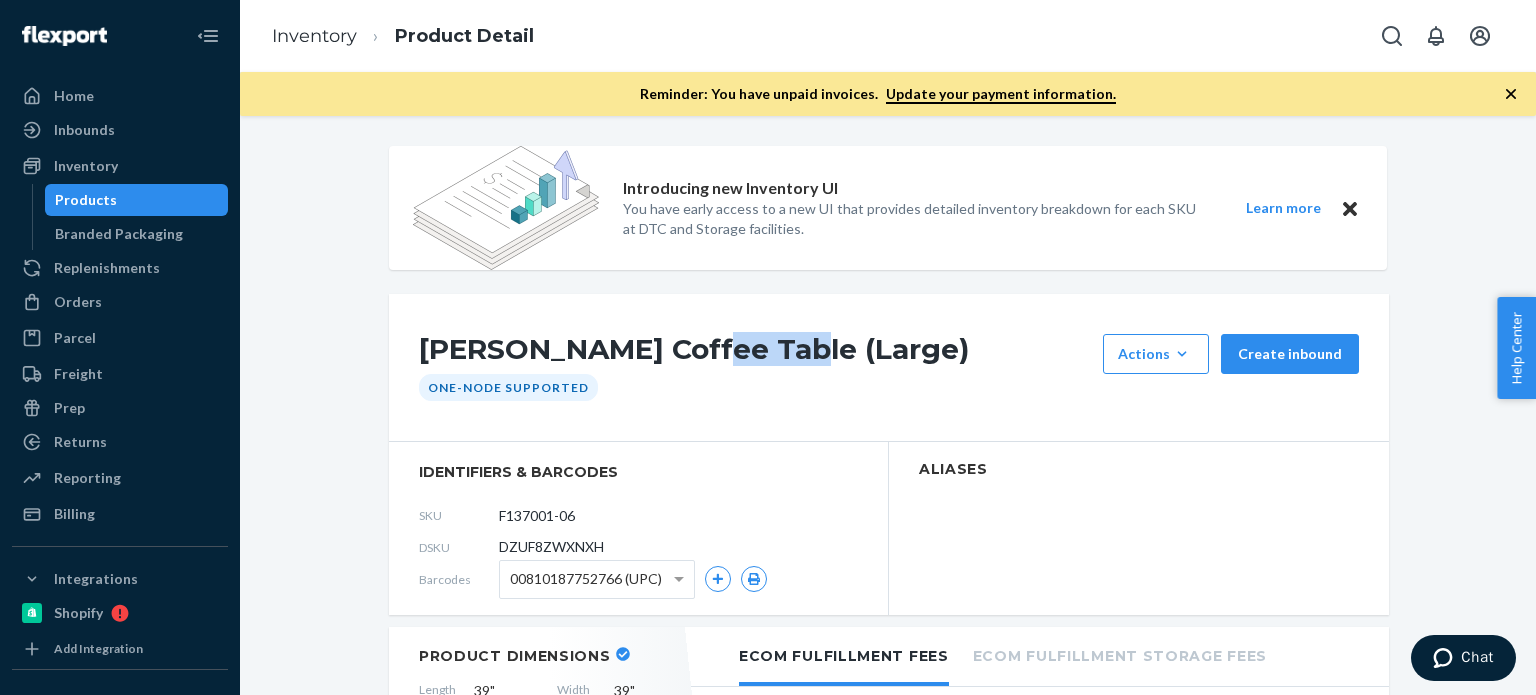 click on "Ora Wicker Coffee Table (Large)" at bounding box center (756, 354) 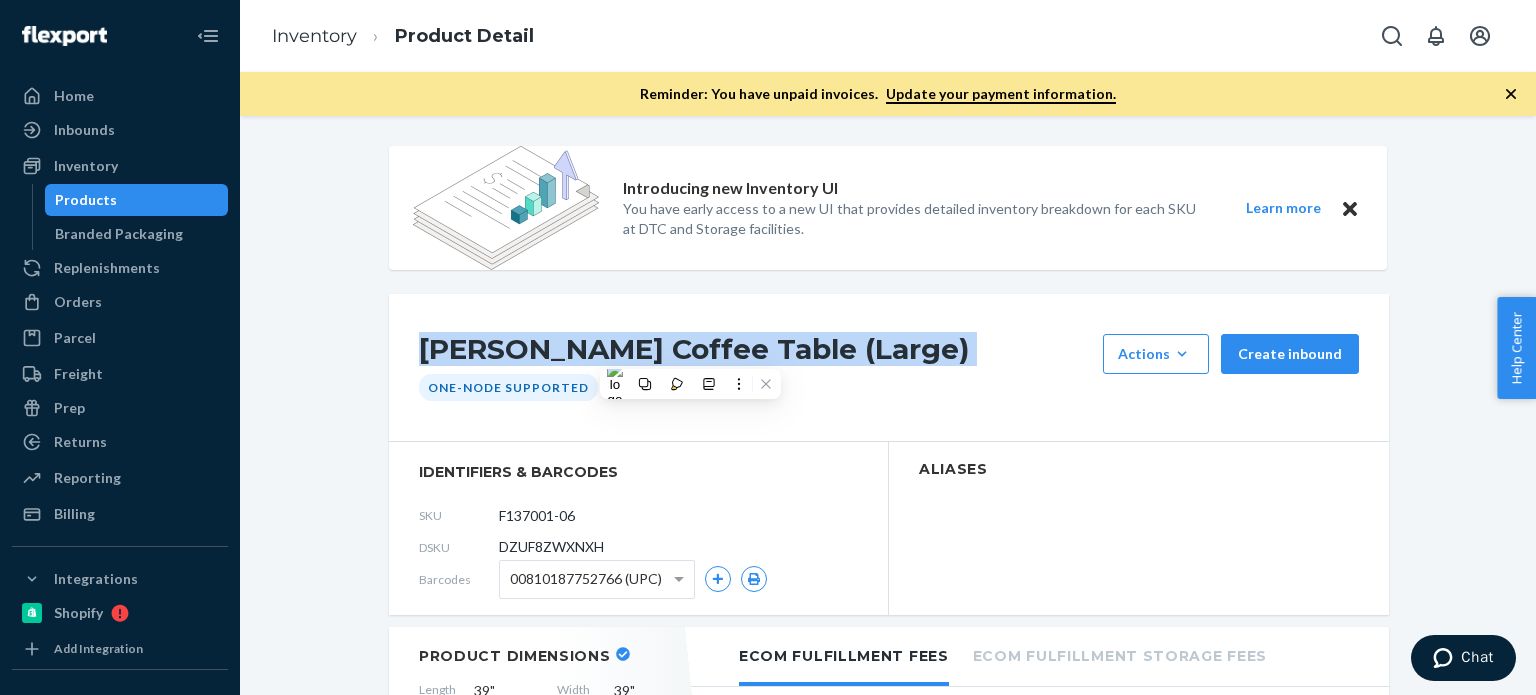 click on "Ora Wicker Coffee Table (Large)" at bounding box center (756, 354) 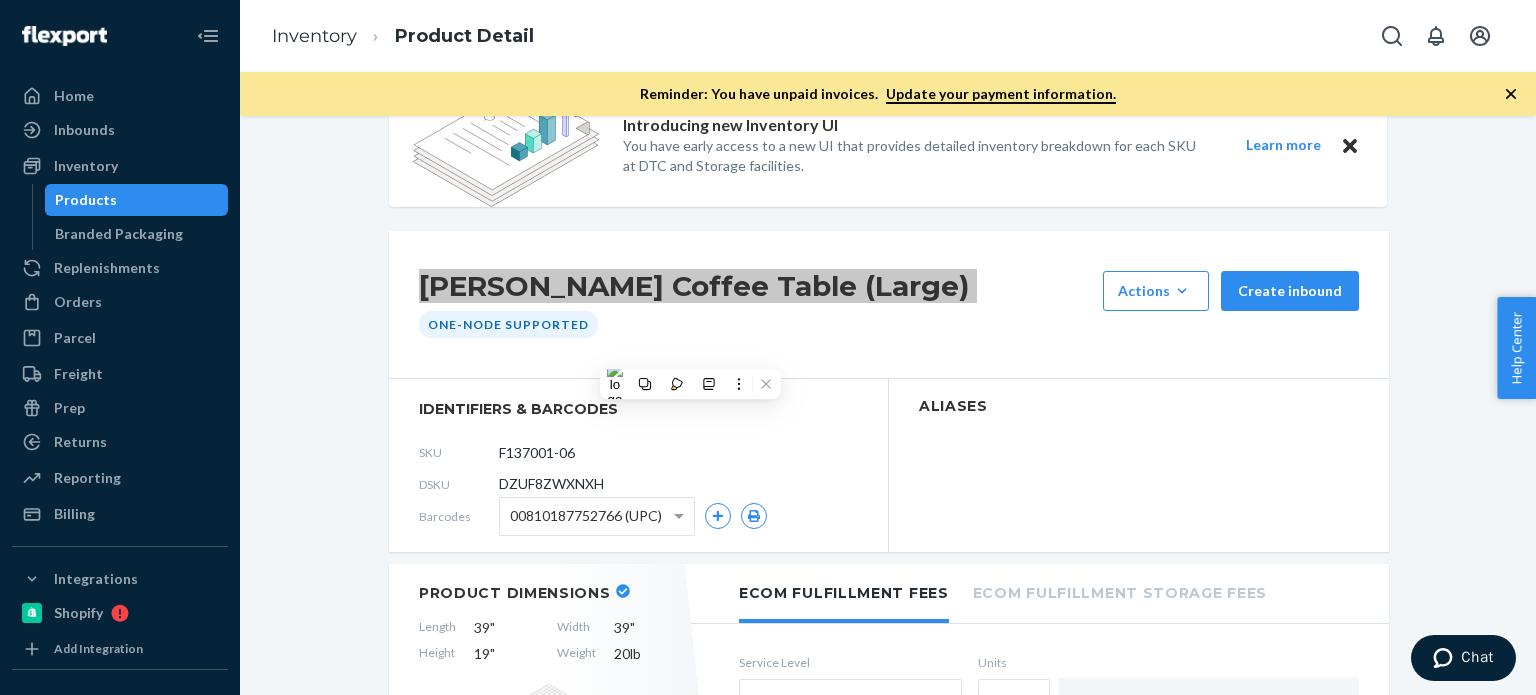 scroll, scrollTop: 133, scrollLeft: 0, axis: vertical 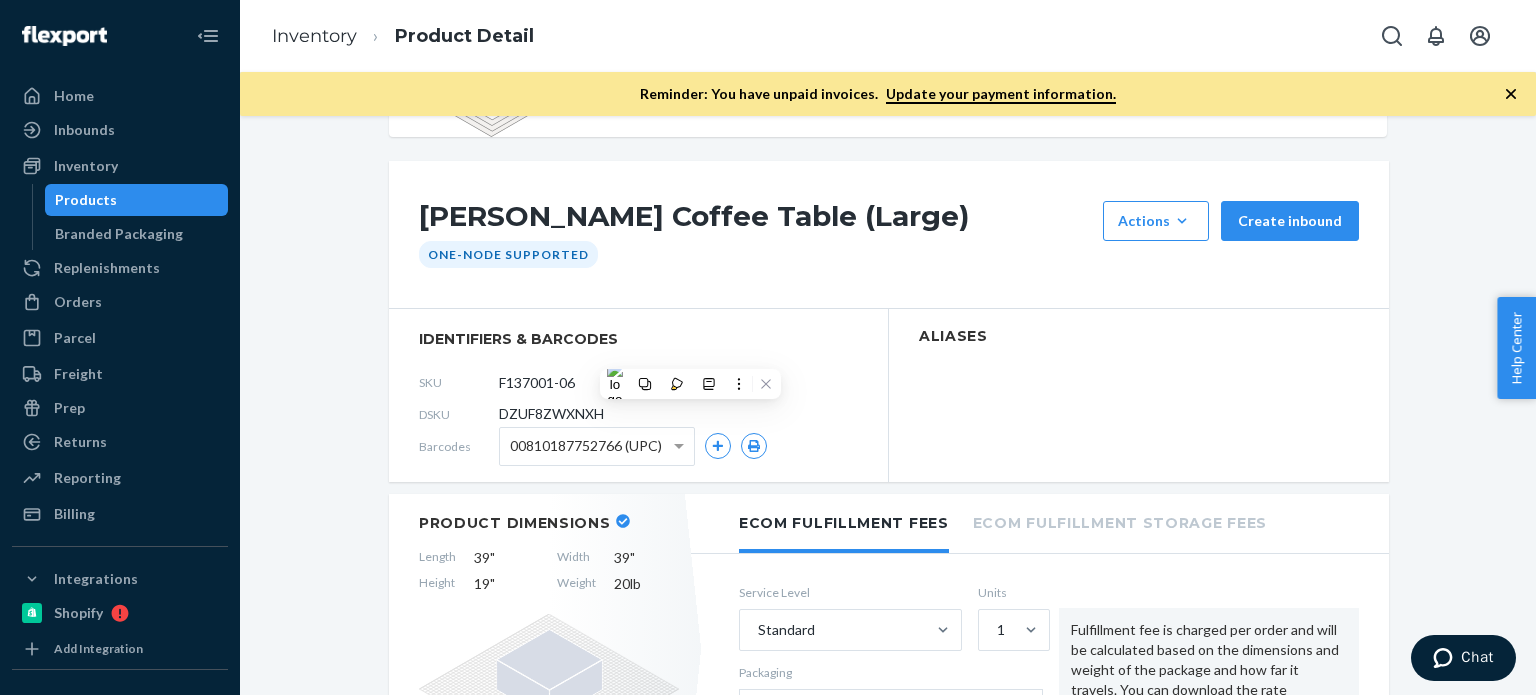 click on "identifiers & barcodes SKU F137001-06 DSKU DZUF8ZWXNXH Barcodes 00810187752766 (UPC)" at bounding box center (639, 395) 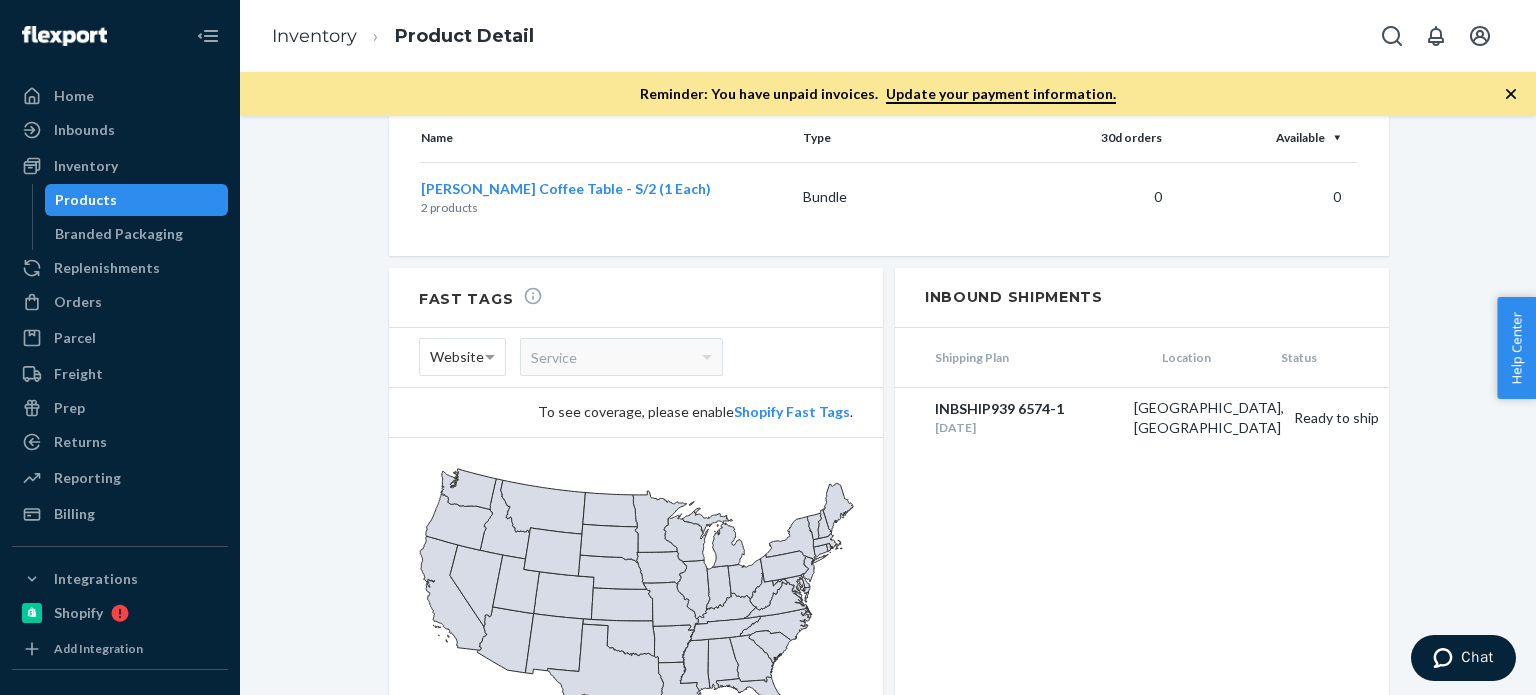 scroll, scrollTop: 2233, scrollLeft: 0, axis: vertical 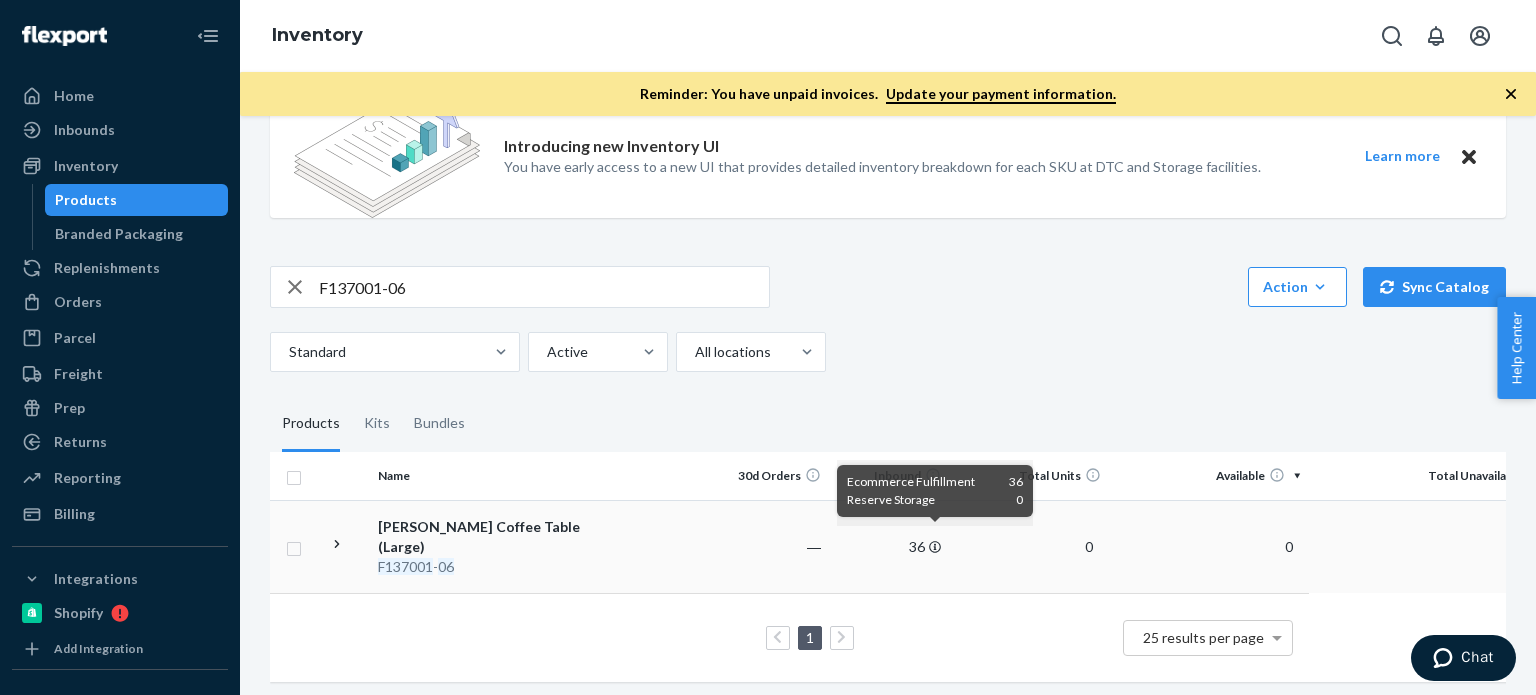click 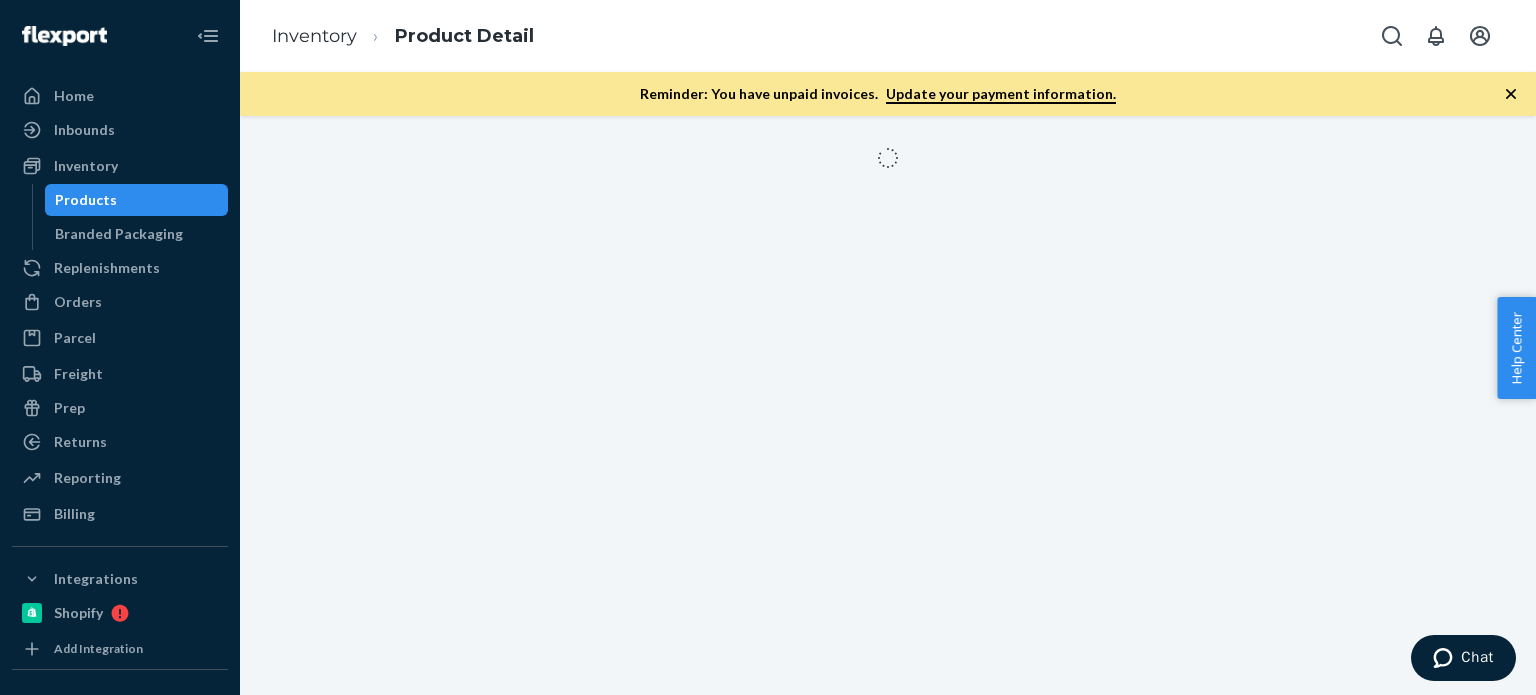 scroll, scrollTop: 0, scrollLeft: 0, axis: both 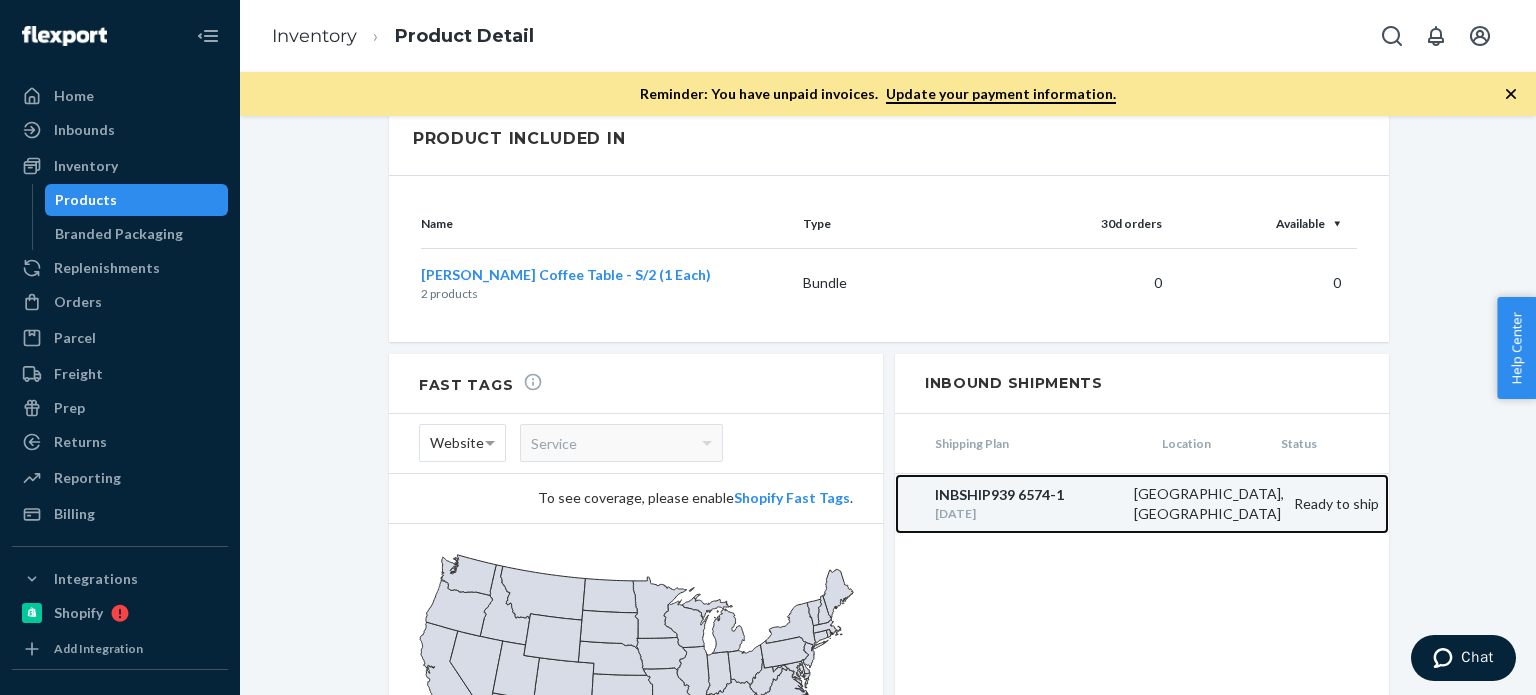 click on "Lewisville, TX" at bounding box center [1204, 504] 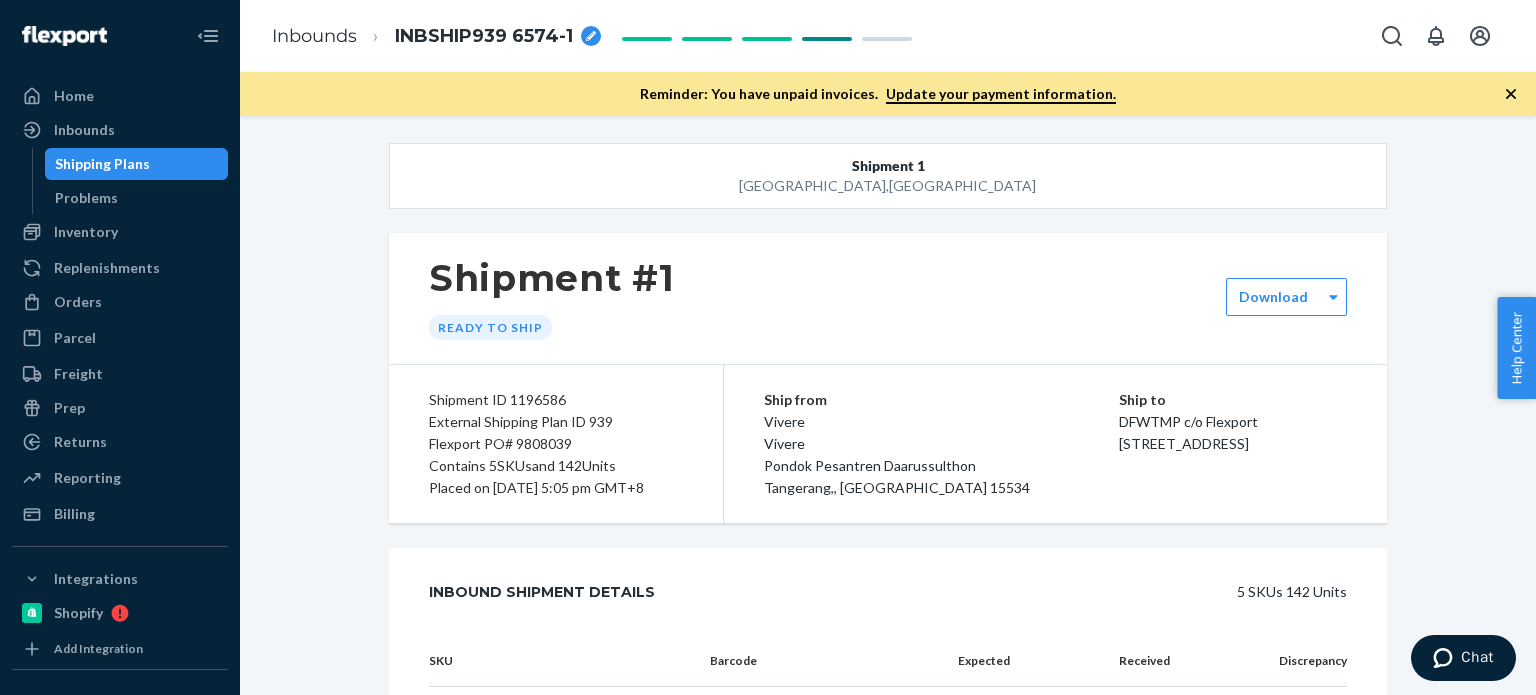 scroll, scrollTop: 0, scrollLeft: 0, axis: both 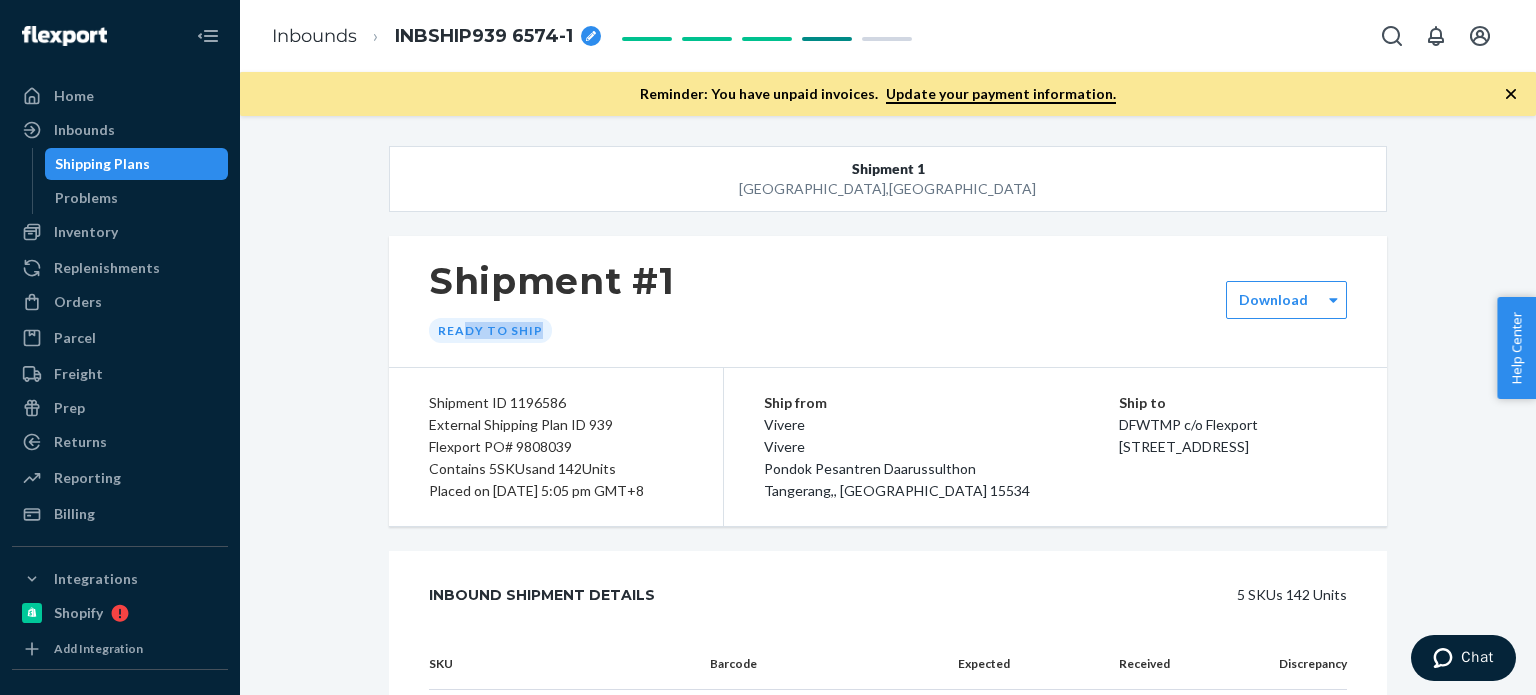 drag, startPoint x: 452, startPoint y: 335, endPoint x: 567, endPoint y: 335, distance: 115 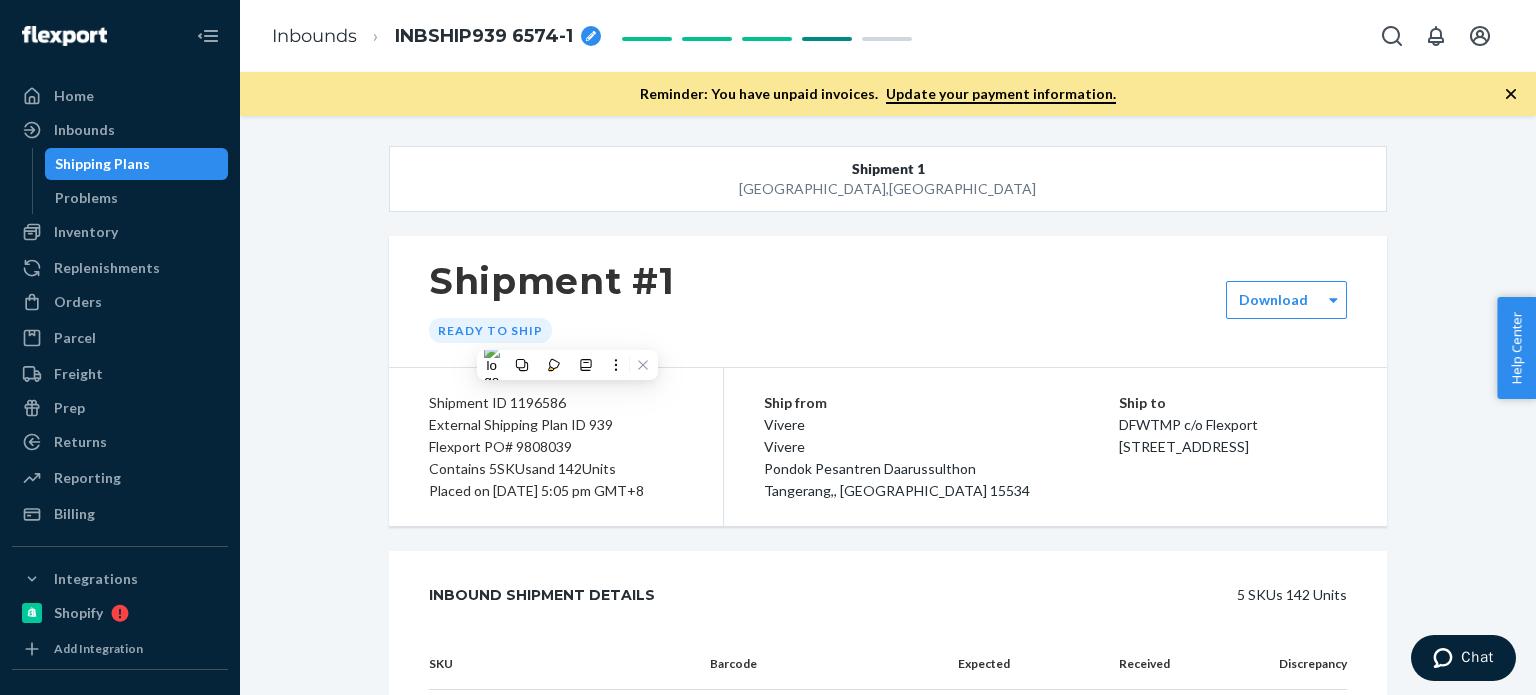 click on "Shipment #1 Ready to ship" at bounding box center [888, 301] 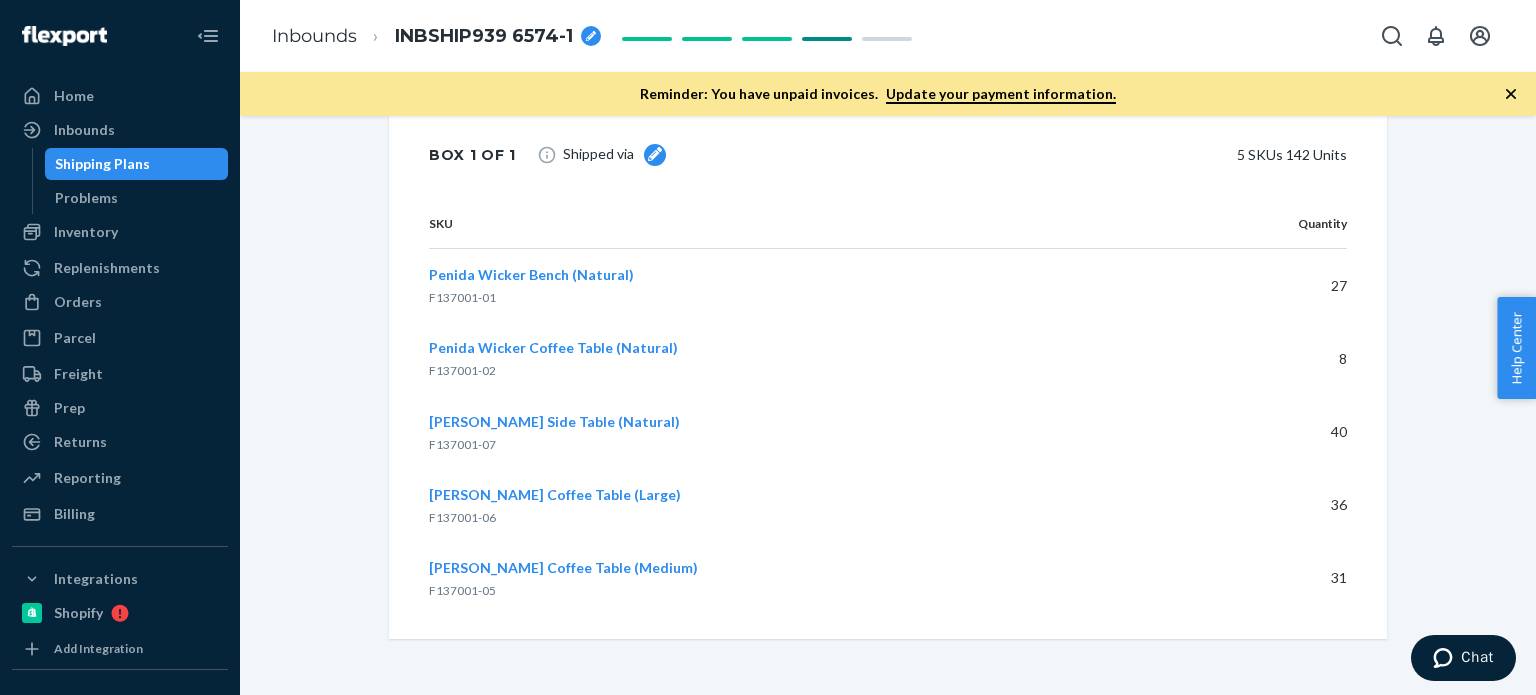 scroll, scrollTop: 1704, scrollLeft: 0, axis: vertical 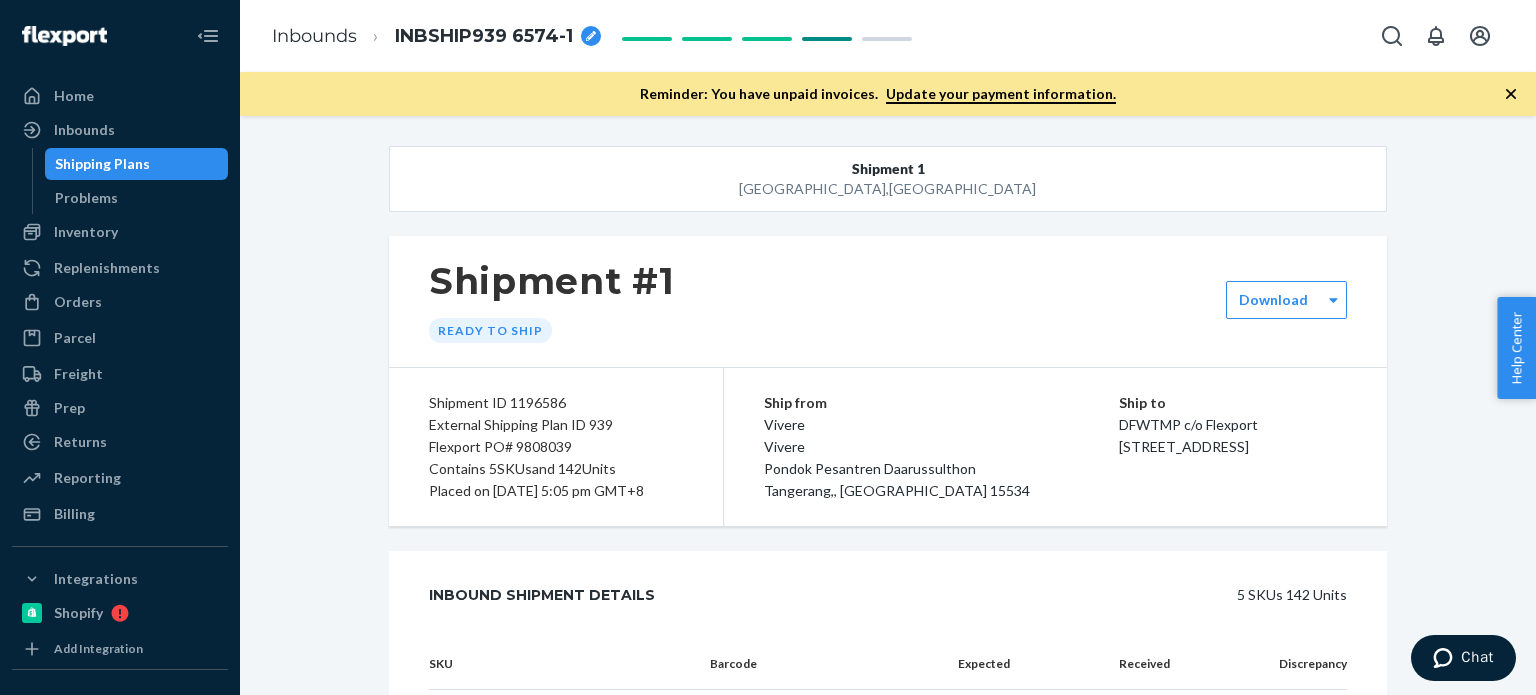 click on "Shipment #1 Ready to ship" at bounding box center [888, 301] 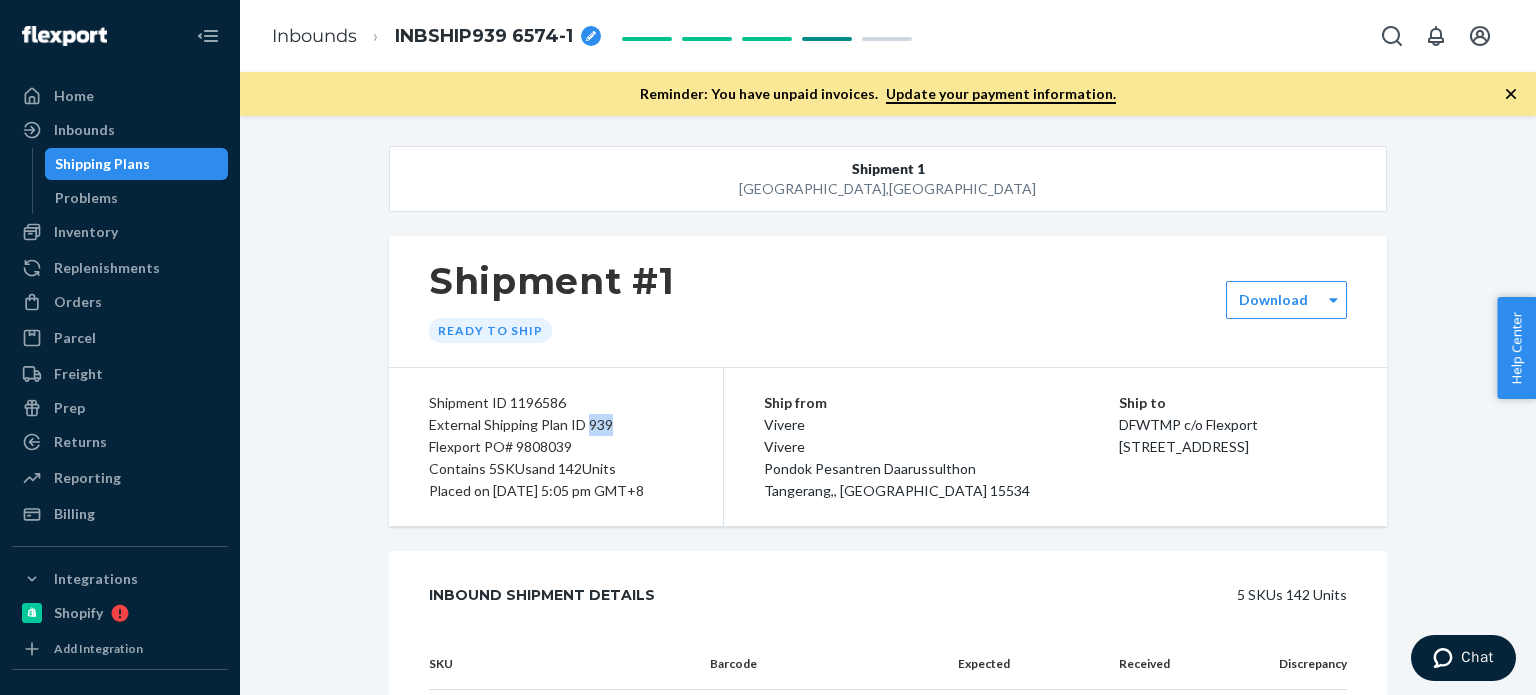 drag, startPoint x: 580, startPoint y: 422, endPoint x: 608, endPoint y: 424, distance: 28.071337 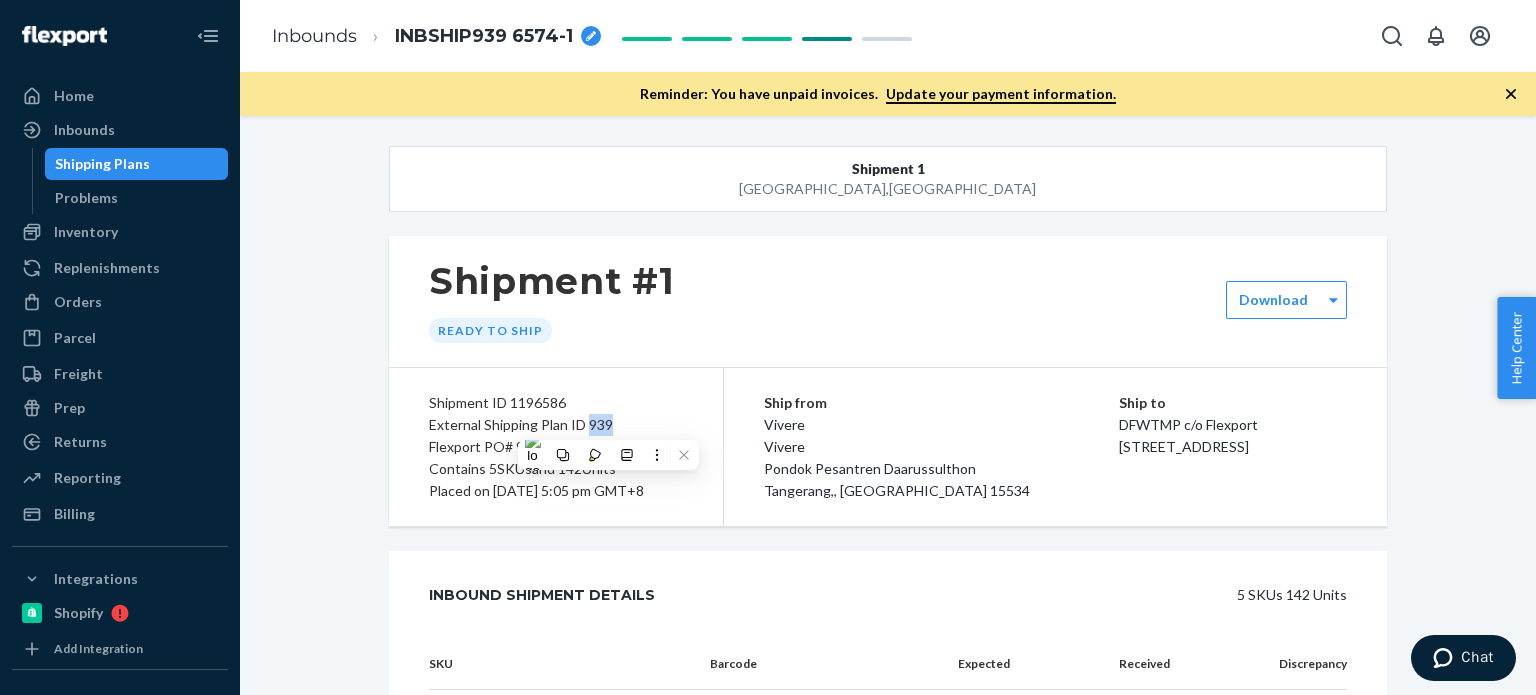 copy on "939" 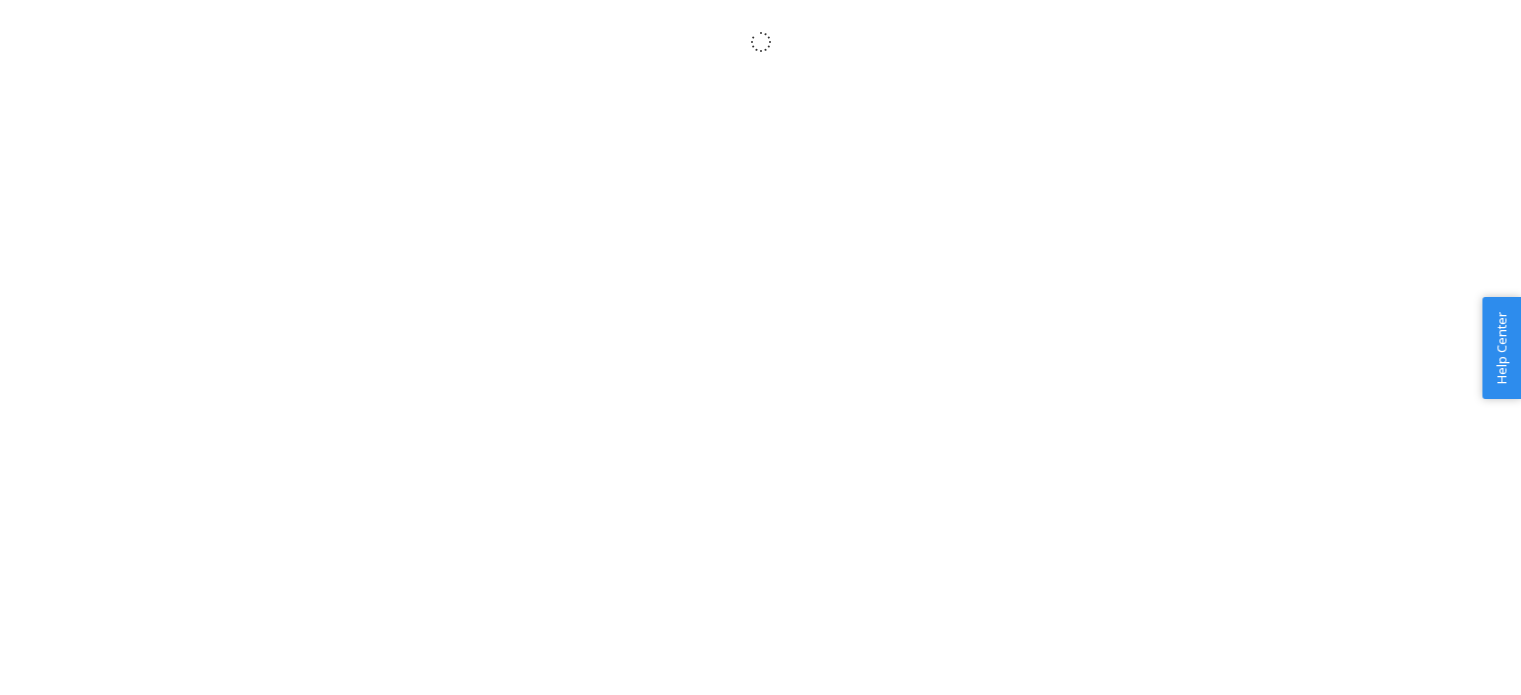 scroll, scrollTop: 0, scrollLeft: 0, axis: both 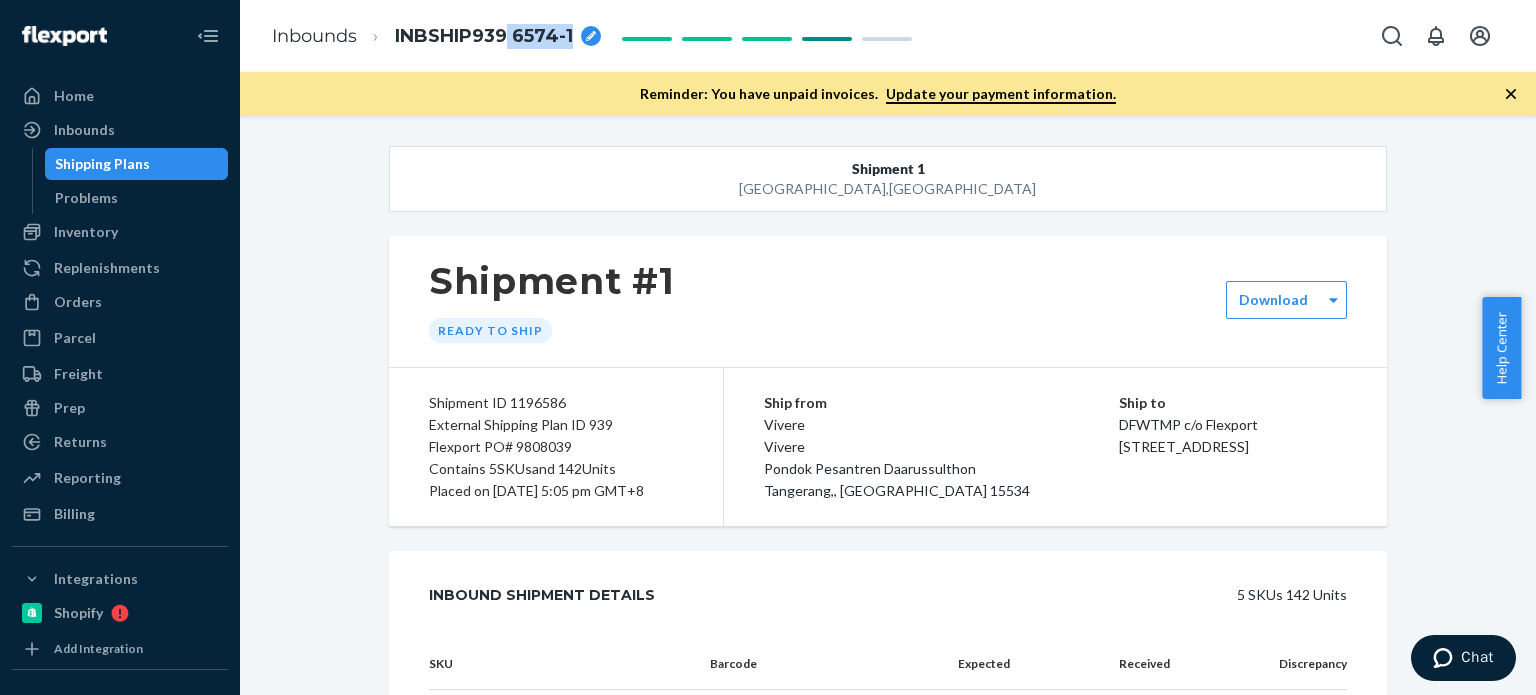 drag, startPoint x: 509, startPoint y: 35, endPoint x: 572, endPoint y: 40, distance: 63.1981 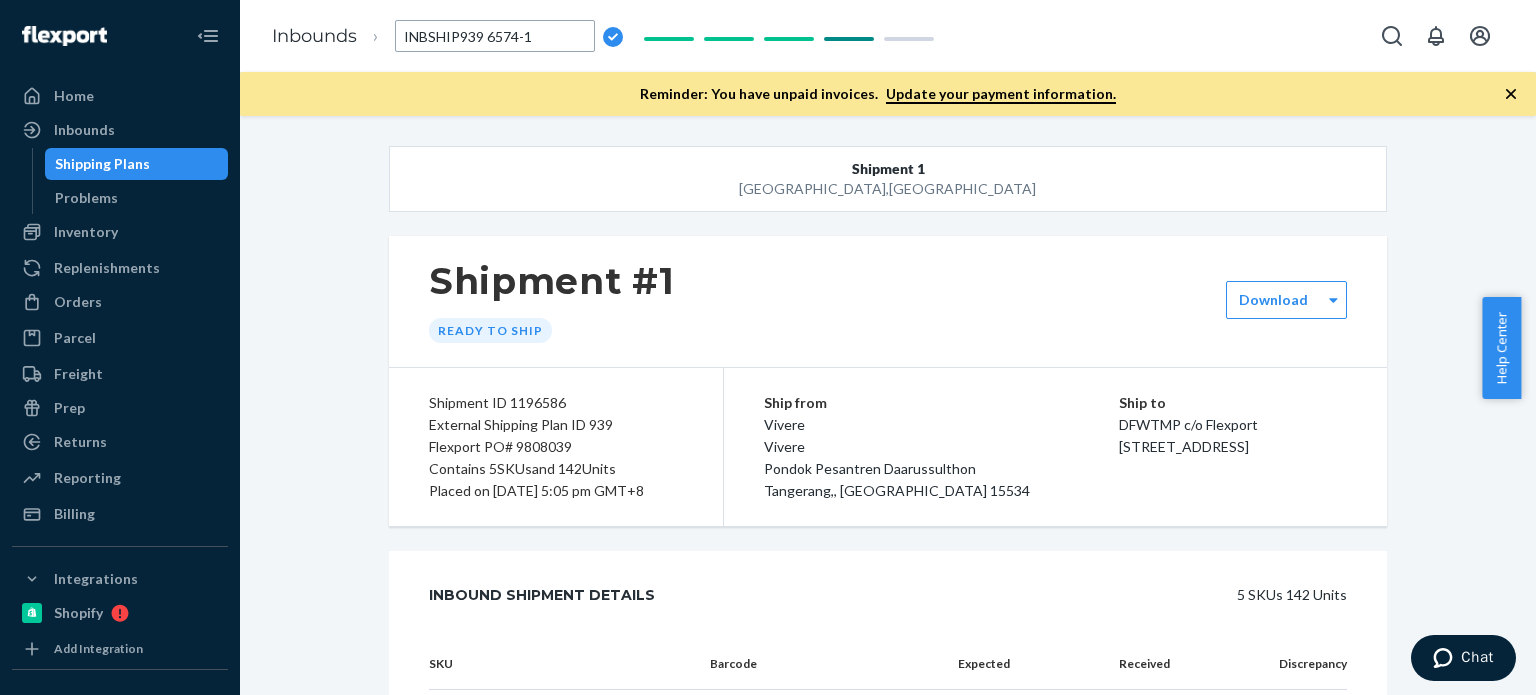 drag, startPoint x: 487, startPoint y: 39, endPoint x: 557, endPoint y: 40, distance: 70.00714 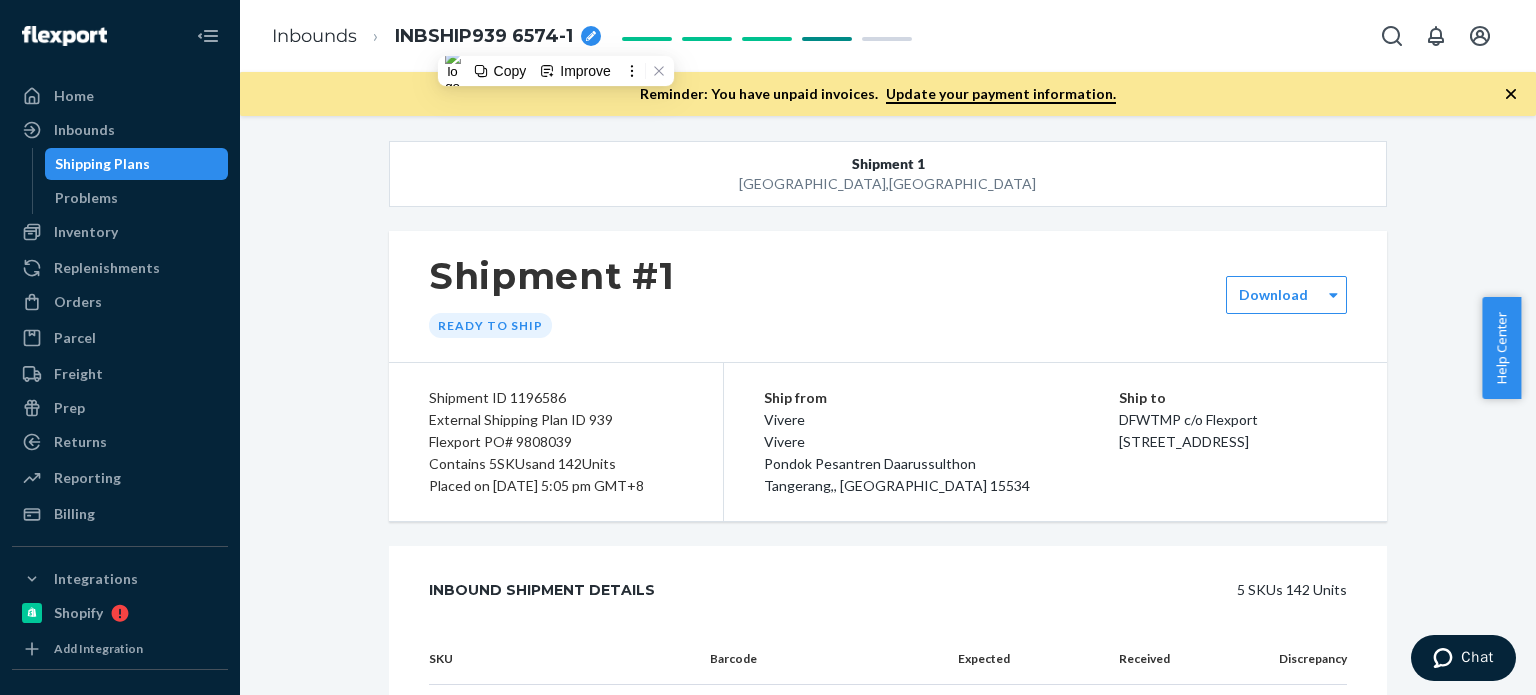 scroll, scrollTop: 0, scrollLeft: 0, axis: both 